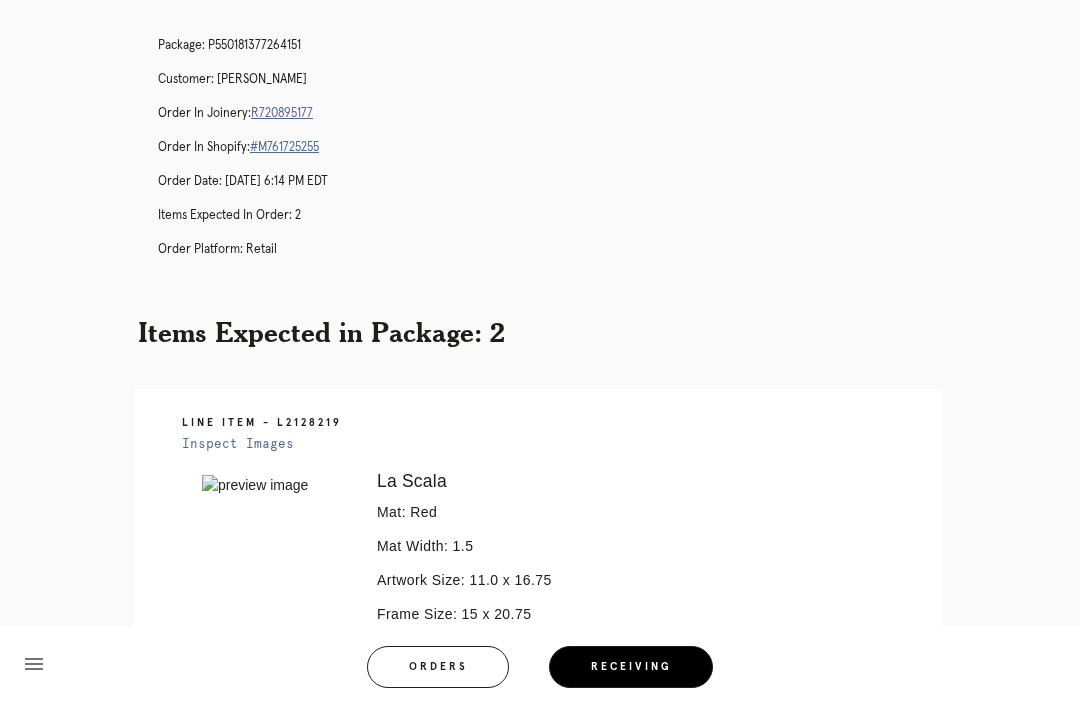 scroll, scrollTop: 0, scrollLeft: 0, axis: both 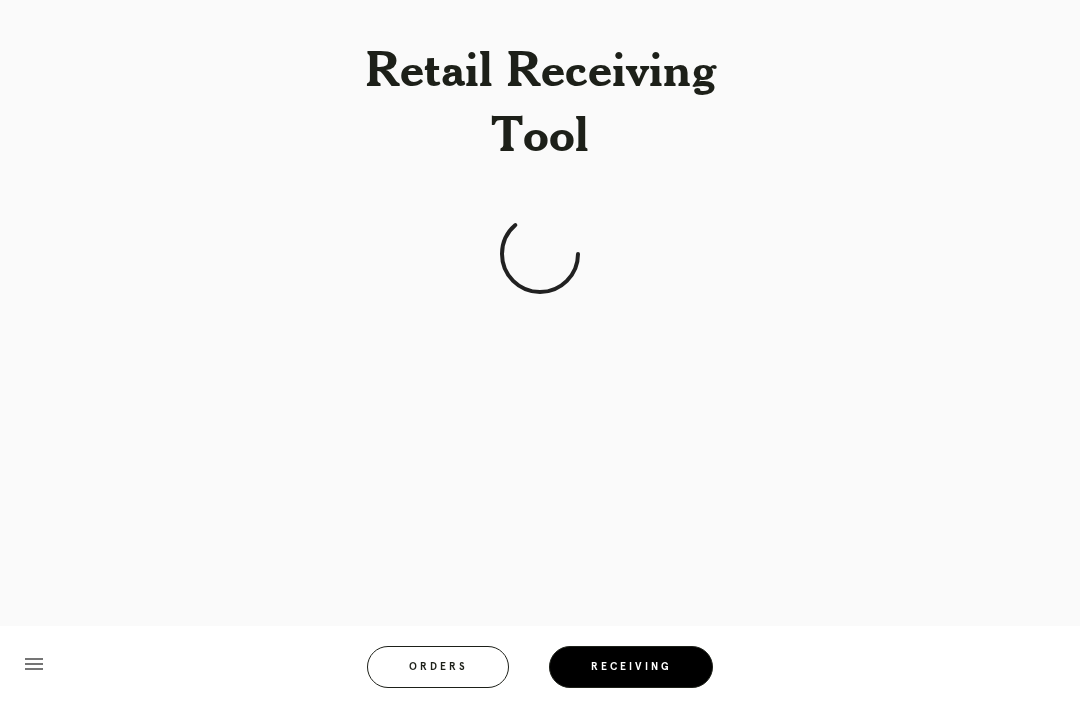 click on "Retail Receiving Tool
menu
Orders
Receiving
Logged in as:   [PERSON_NAME][EMAIL_ADDRESS][PERSON_NAME][DOMAIN_NAME]   Union Market
Logout" at bounding box center [540, 353] 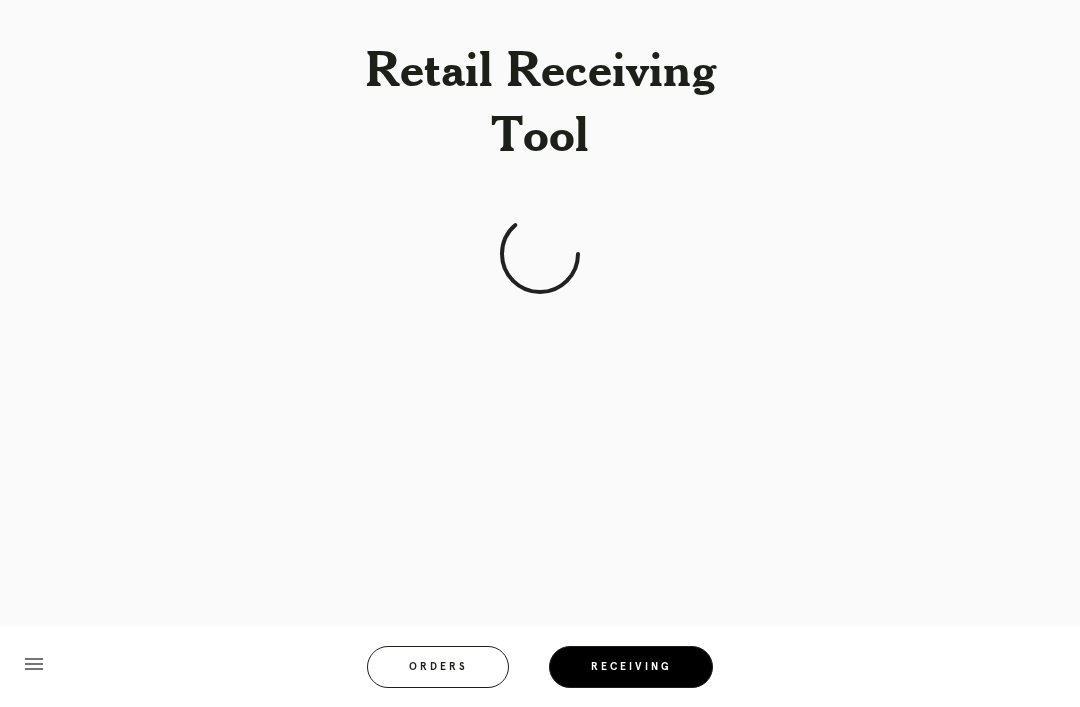 click on "Receiving" at bounding box center [631, 667] 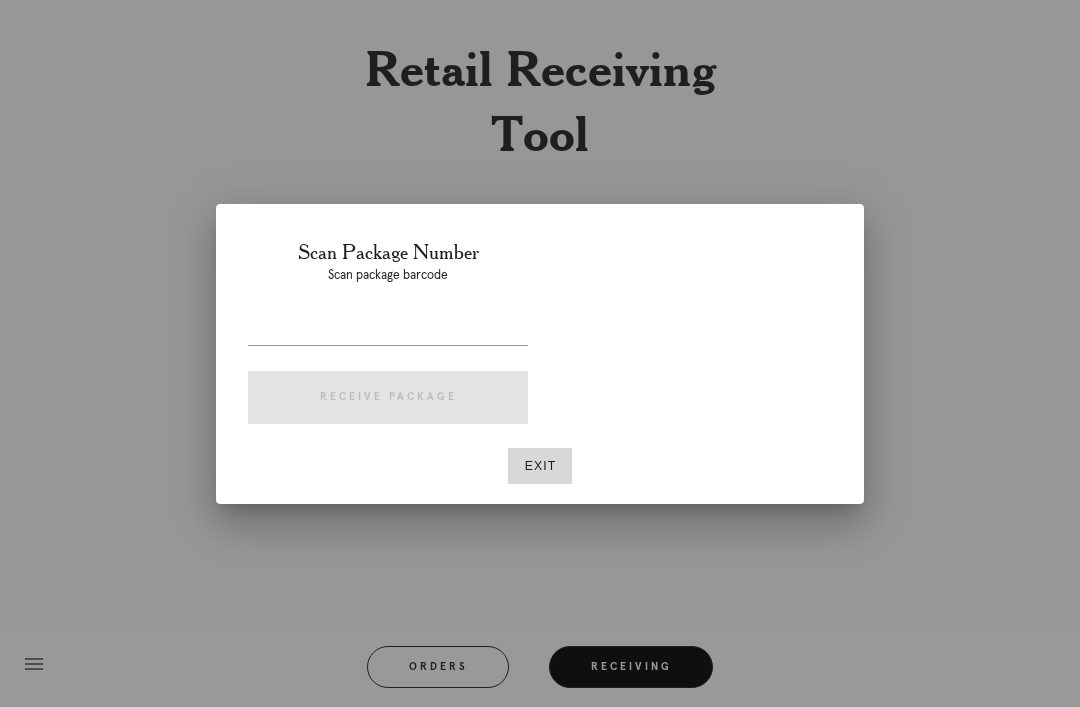 click at bounding box center [388, 329] 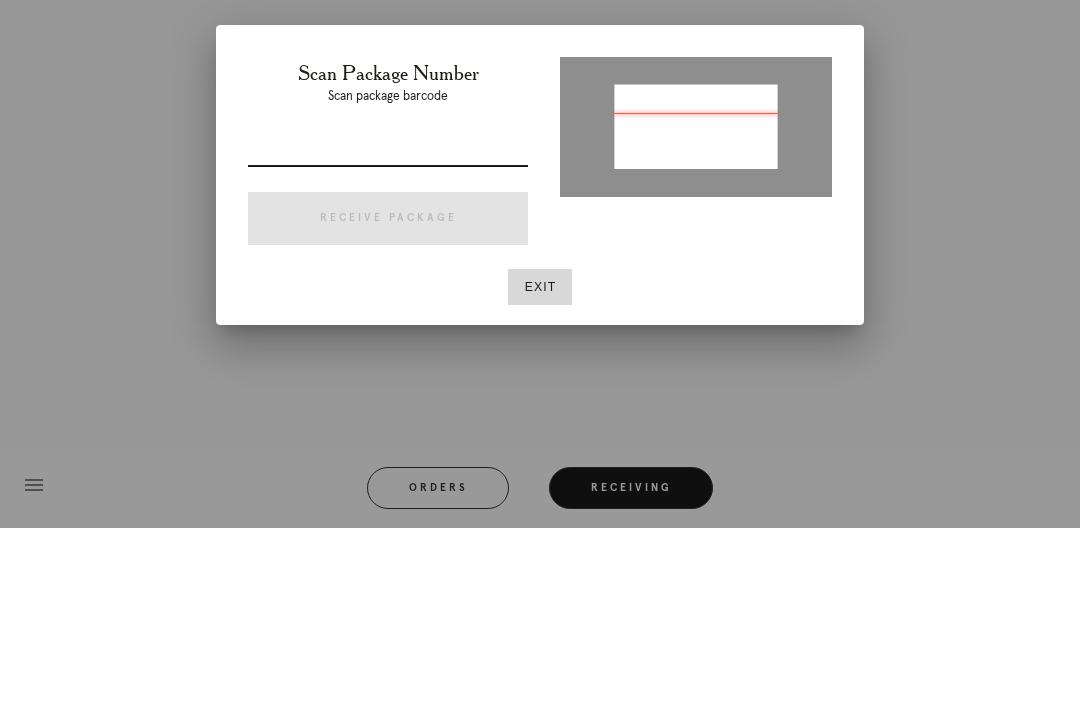 type on "P409955547426665" 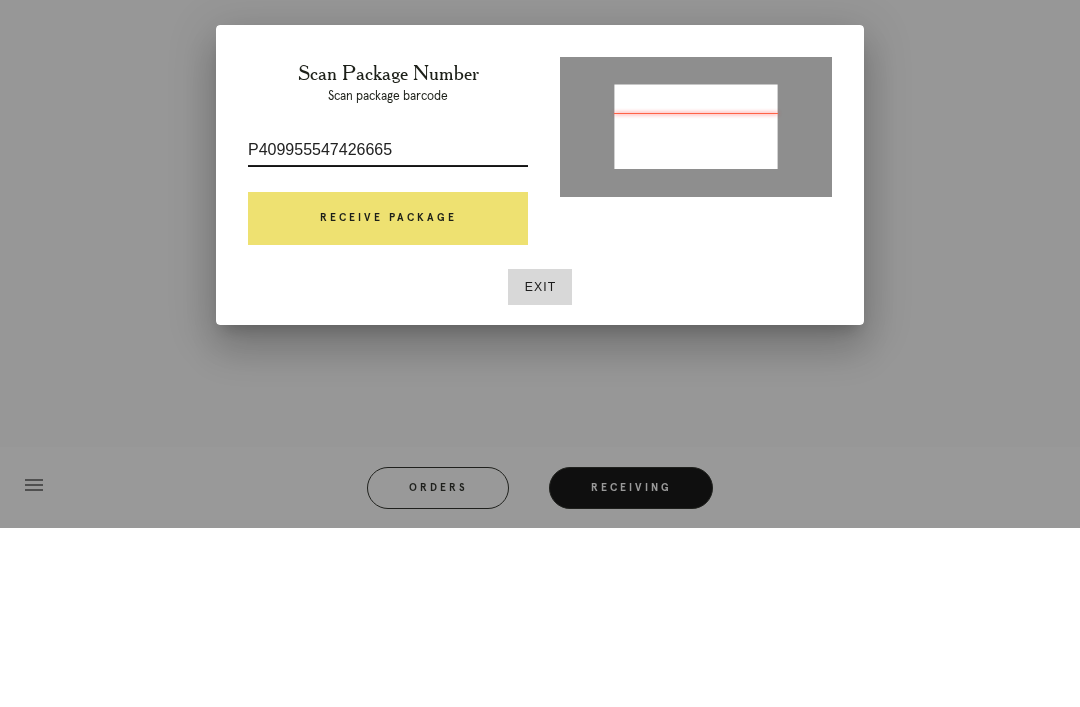 click on "Receive Package" at bounding box center (388, 398) 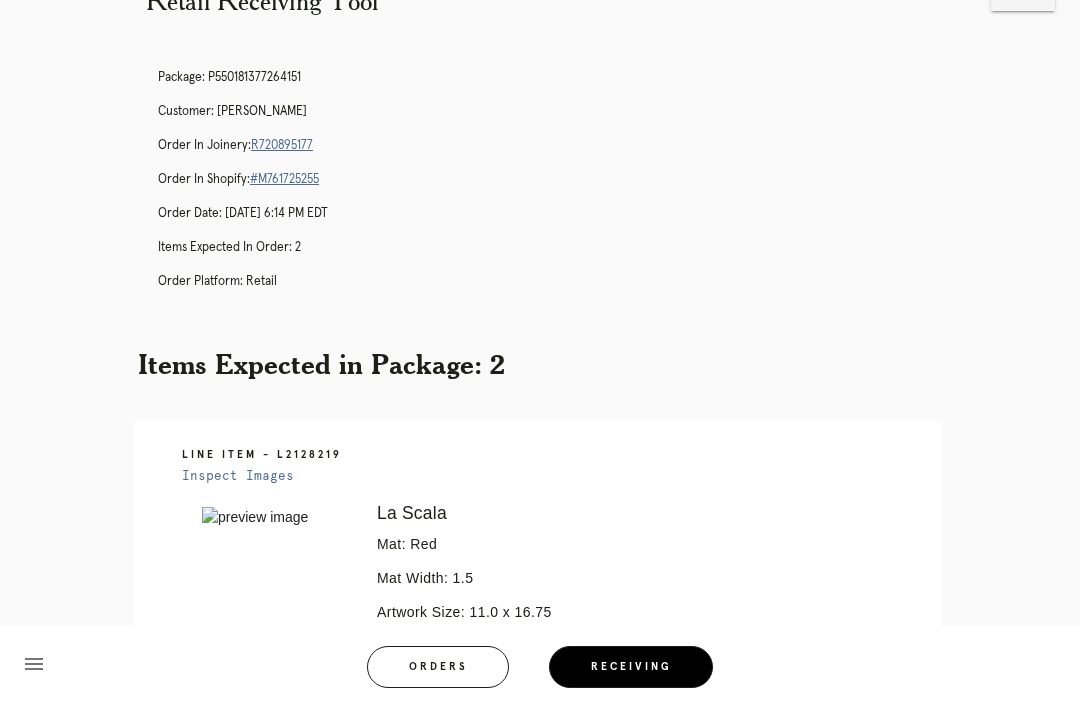 click on "Receiving" at bounding box center (631, 667) 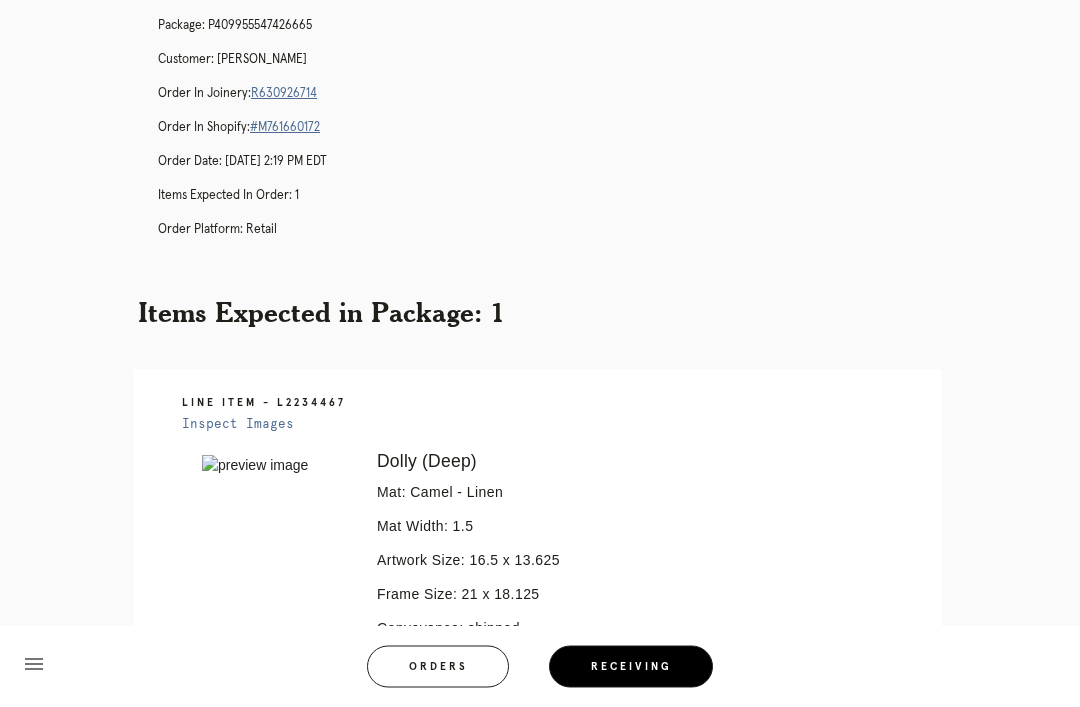 scroll, scrollTop: 109, scrollLeft: 0, axis: vertical 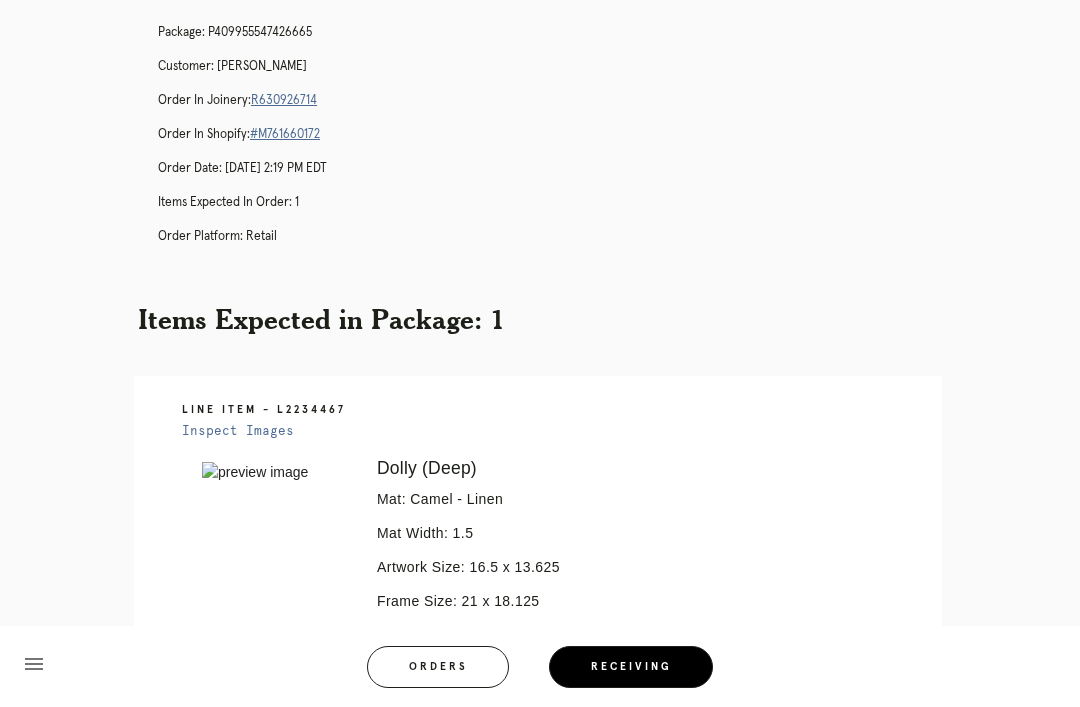 click on "R630926714" at bounding box center (284, 100) 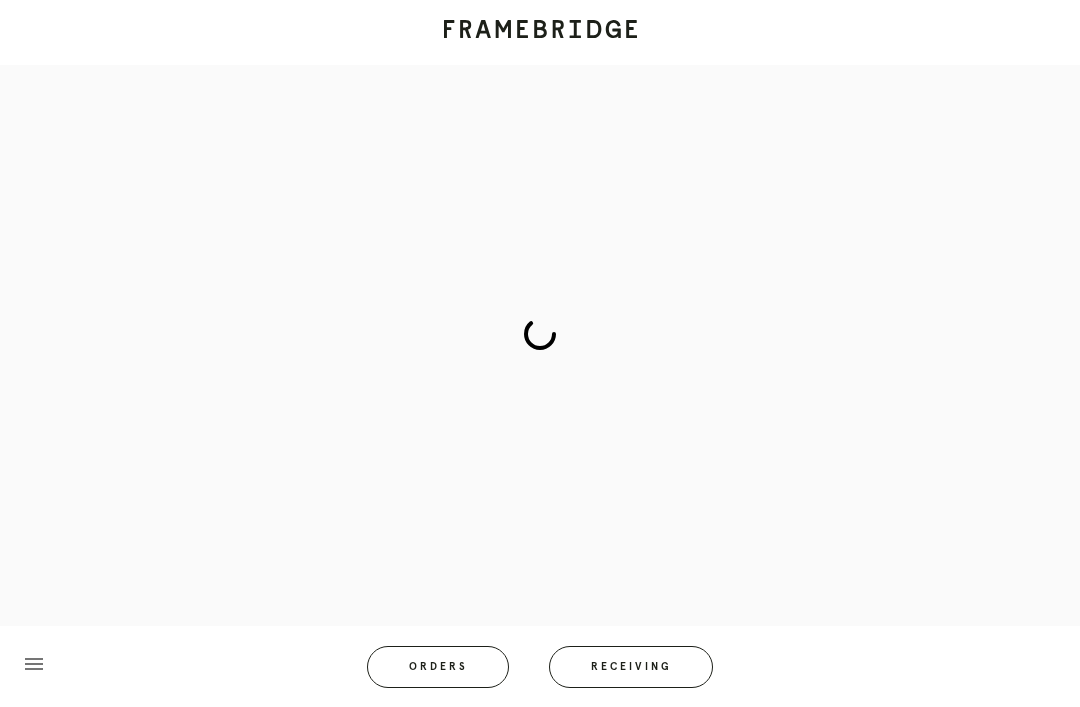 scroll, scrollTop: 0, scrollLeft: 0, axis: both 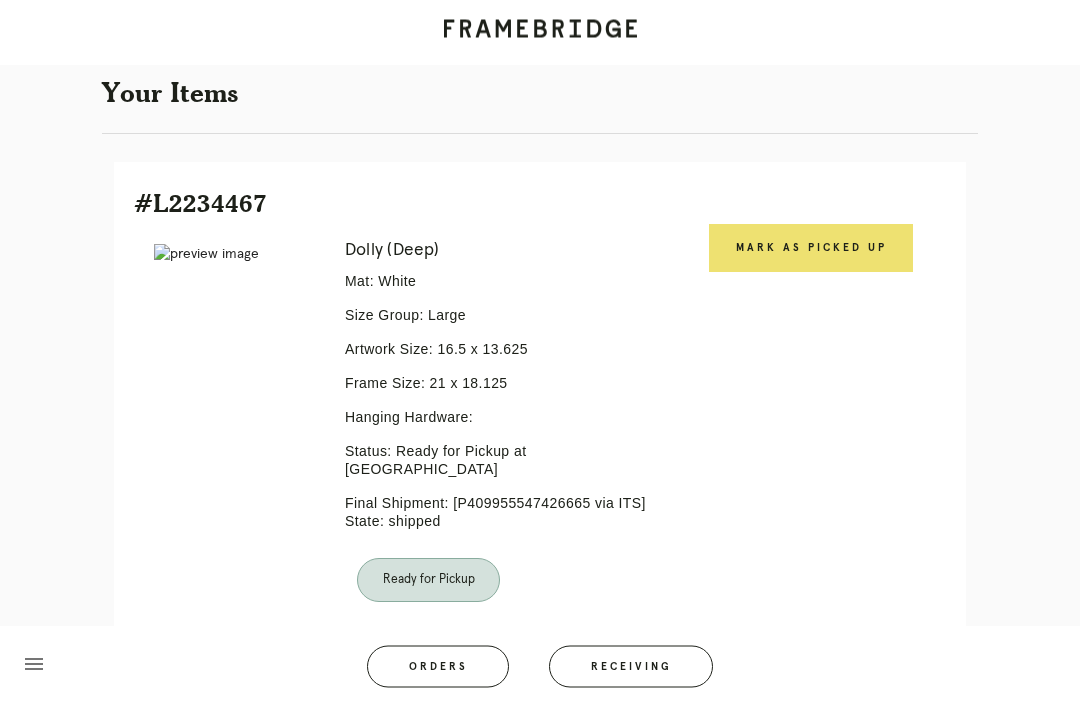 click on "Mark as Picked Up" at bounding box center [811, 249] 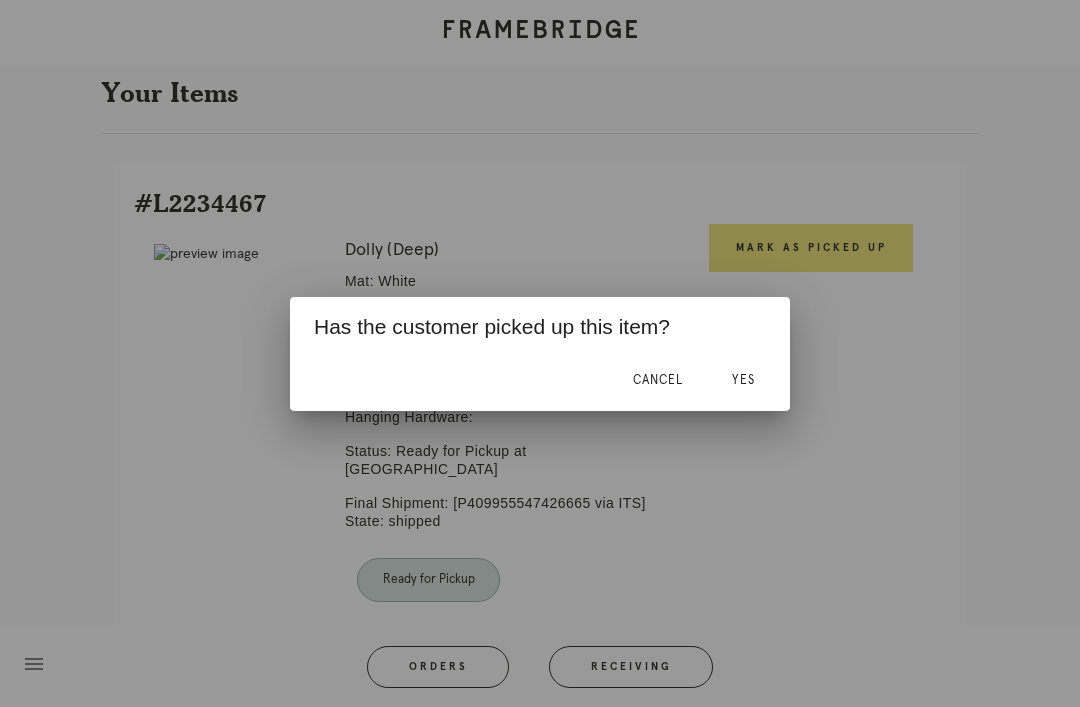 click on "Yes" at bounding box center [743, 381] 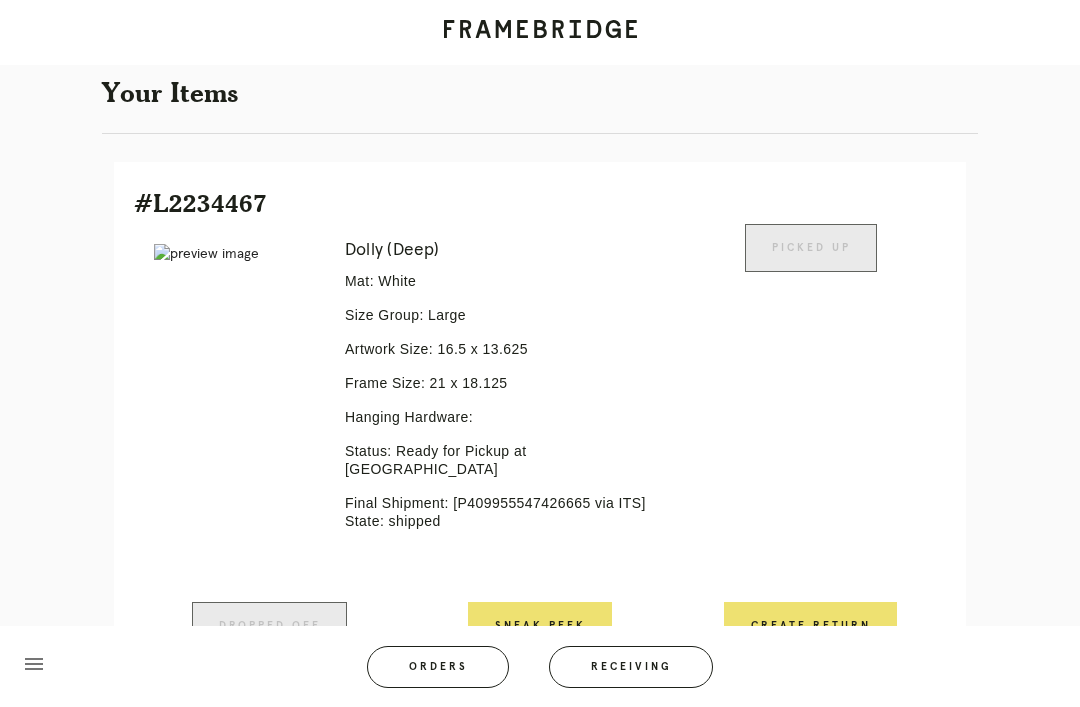 scroll, scrollTop: 428, scrollLeft: 0, axis: vertical 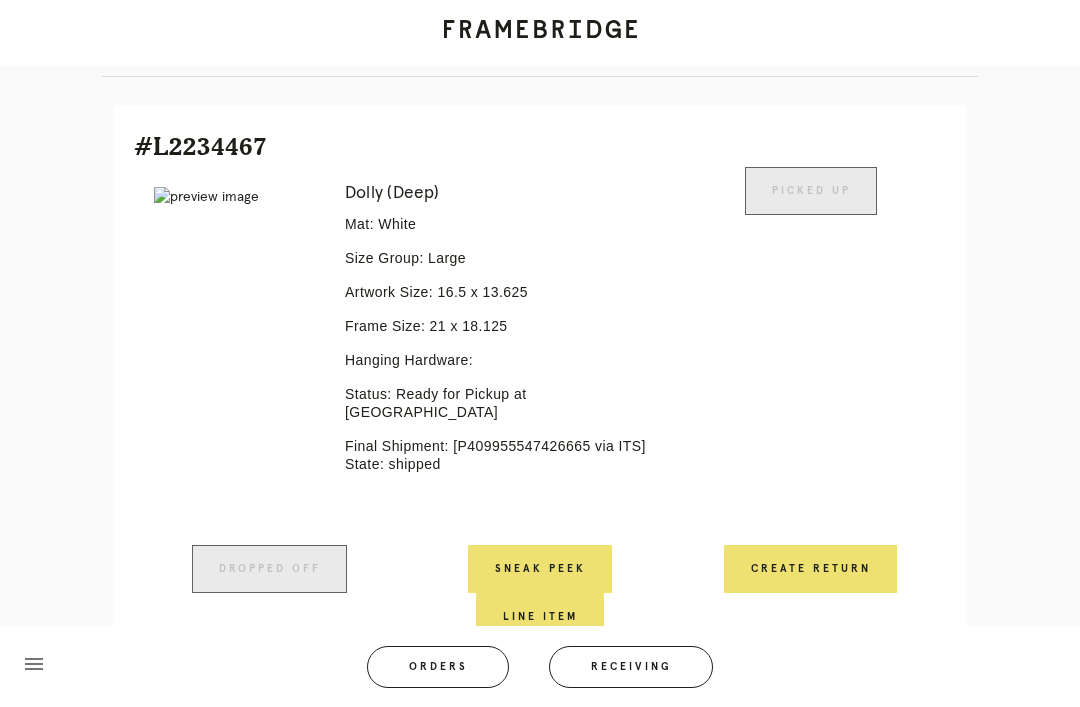 click on "Receiving" at bounding box center (631, 667) 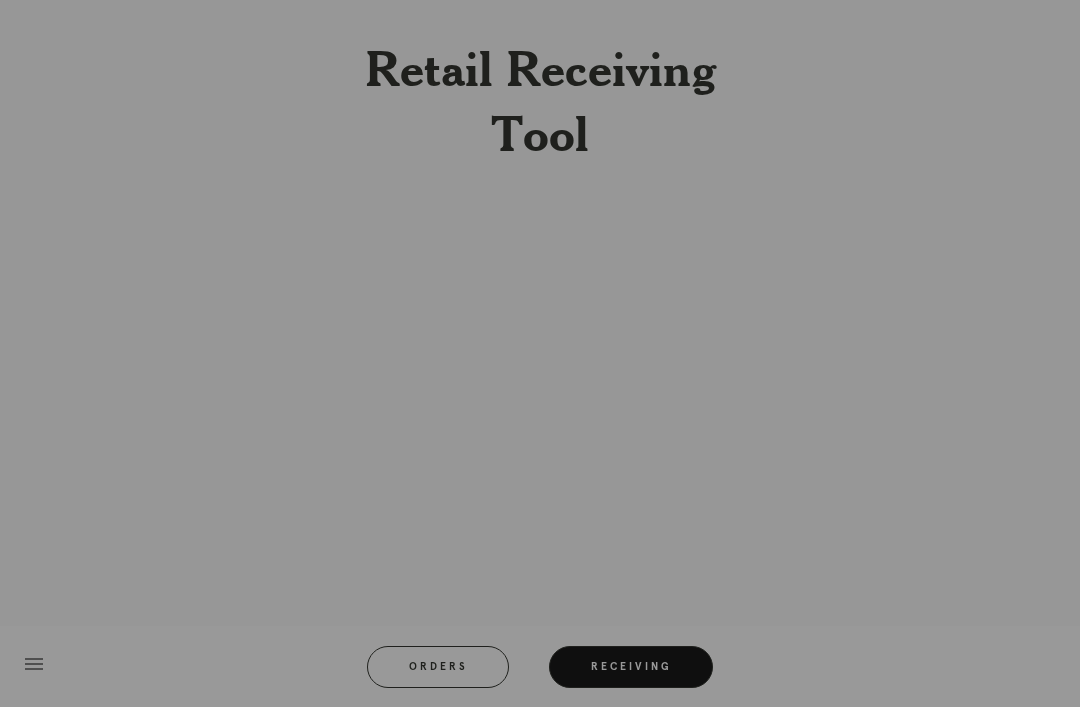 scroll, scrollTop: 0, scrollLeft: 0, axis: both 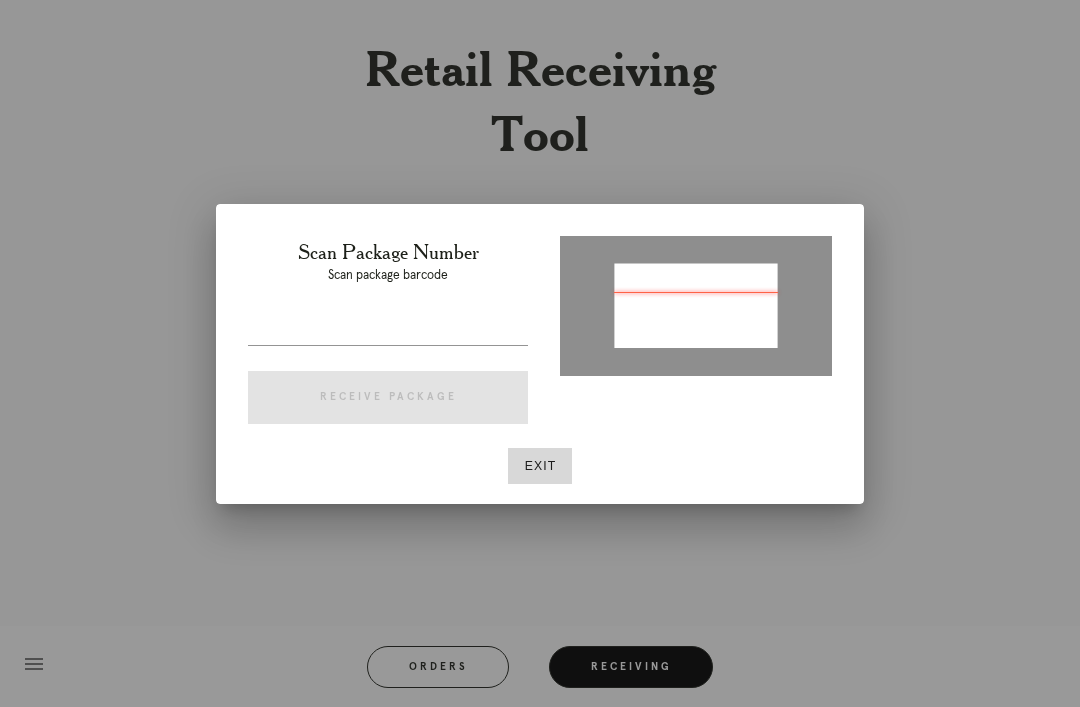 type on "P277119240775774" 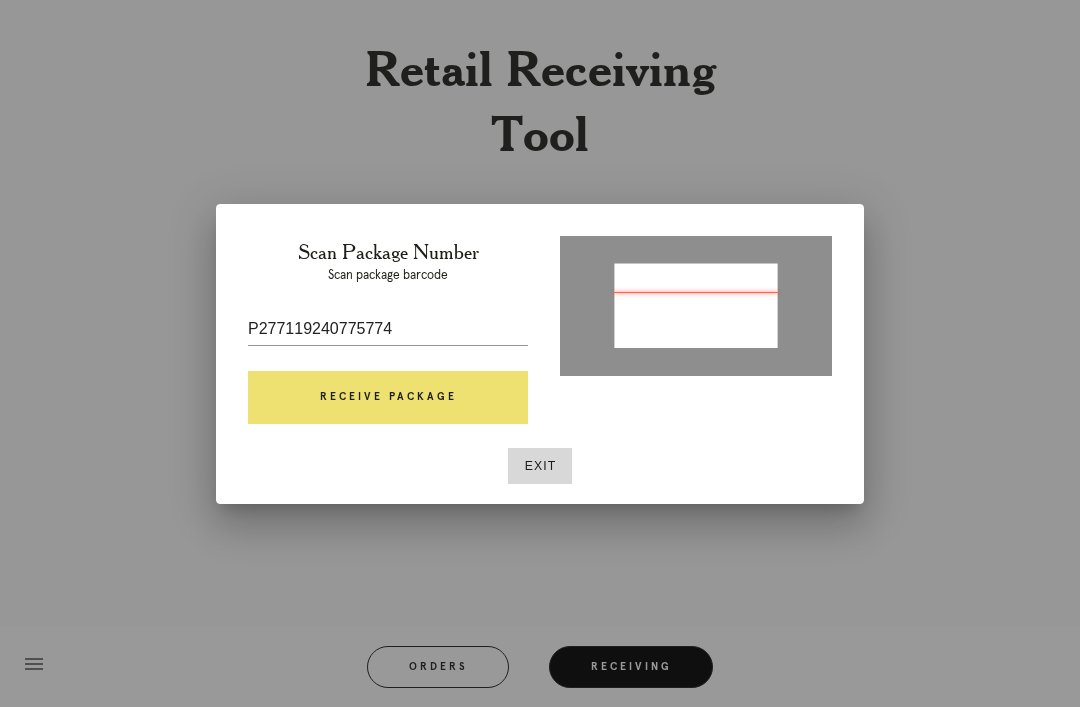 click on "Receive Package" at bounding box center [388, 398] 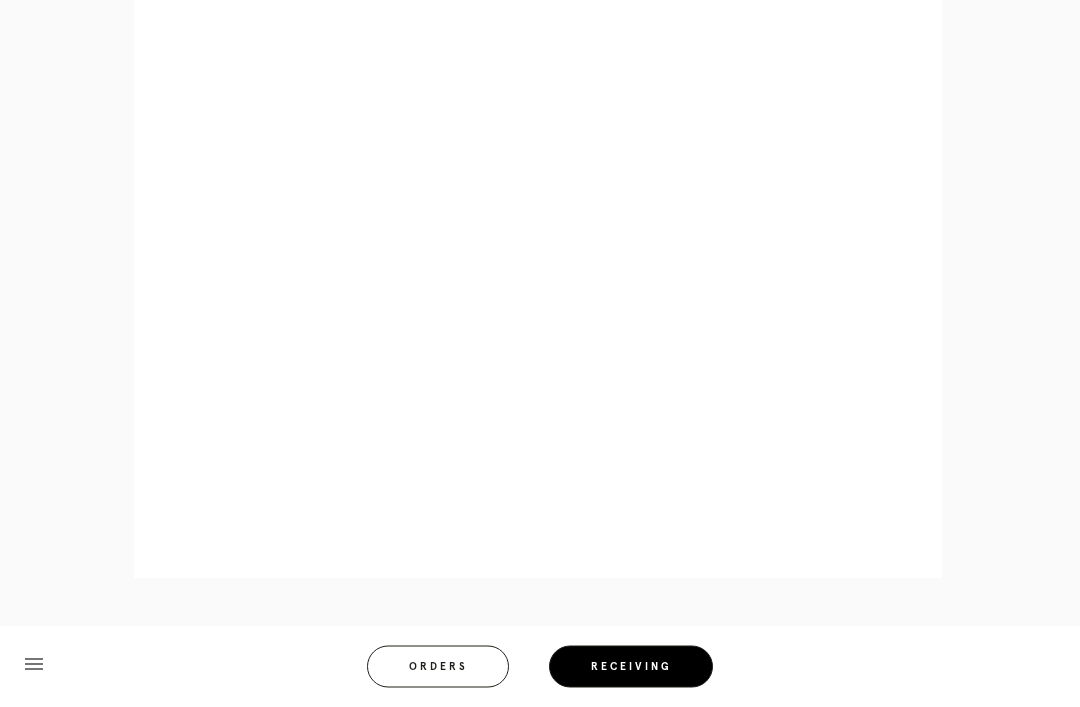 scroll, scrollTop: 1452, scrollLeft: 0, axis: vertical 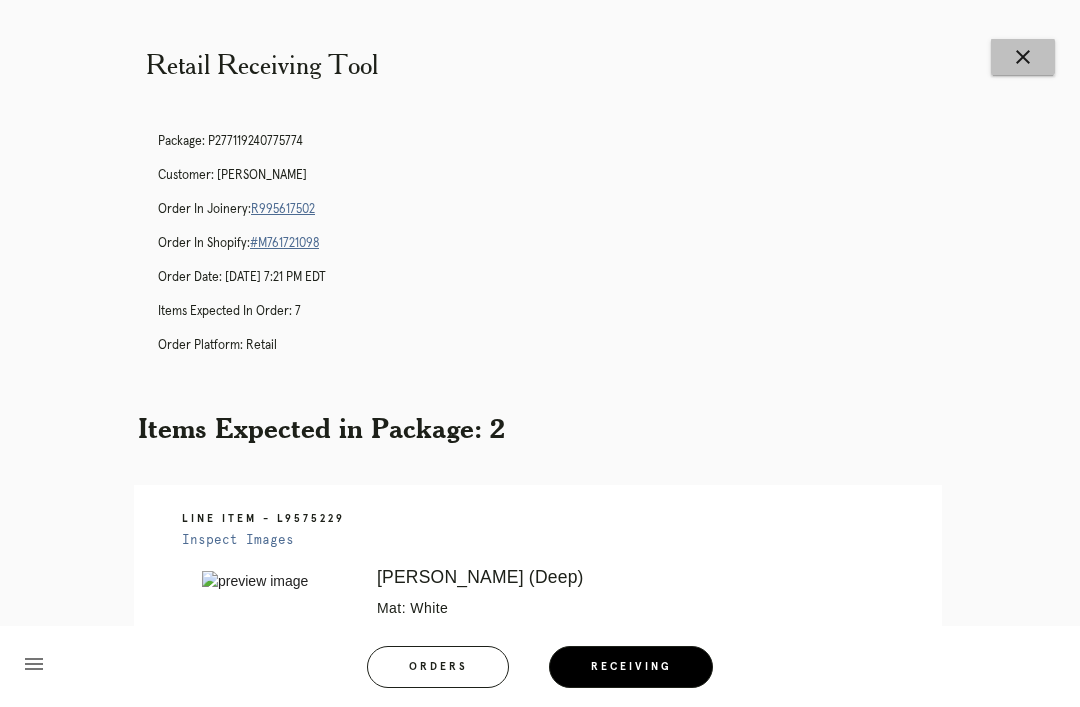 click on "close" at bounding box center [1023, 57] 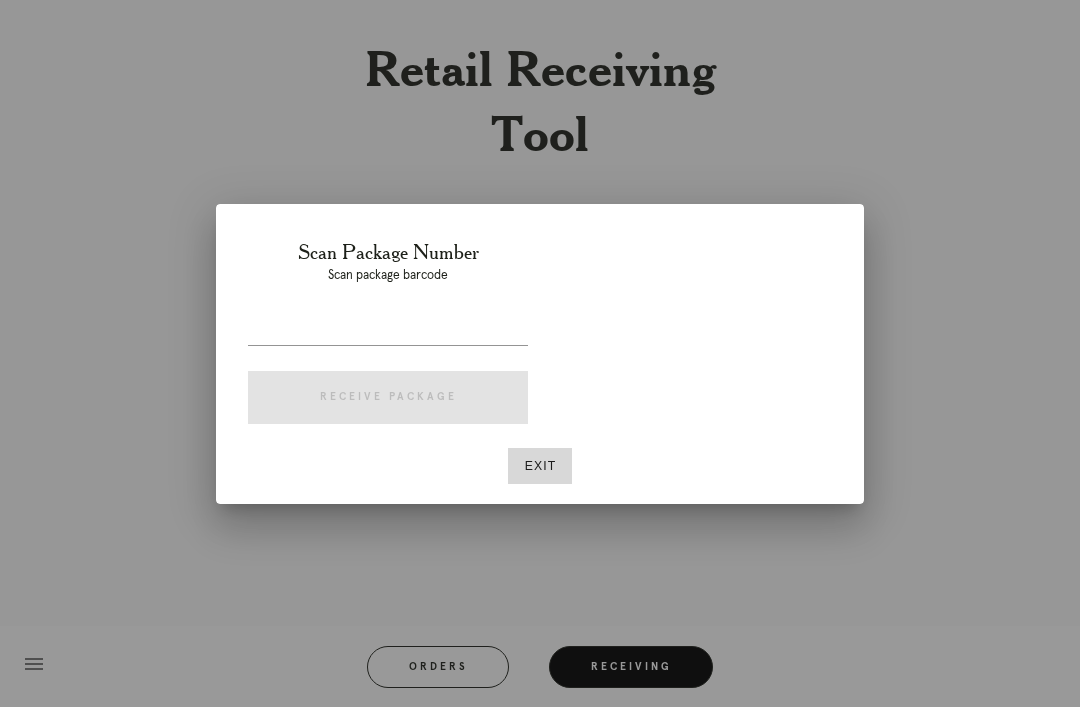 scroll, scrollTop: 0, scrollLeft: 0, axis: both 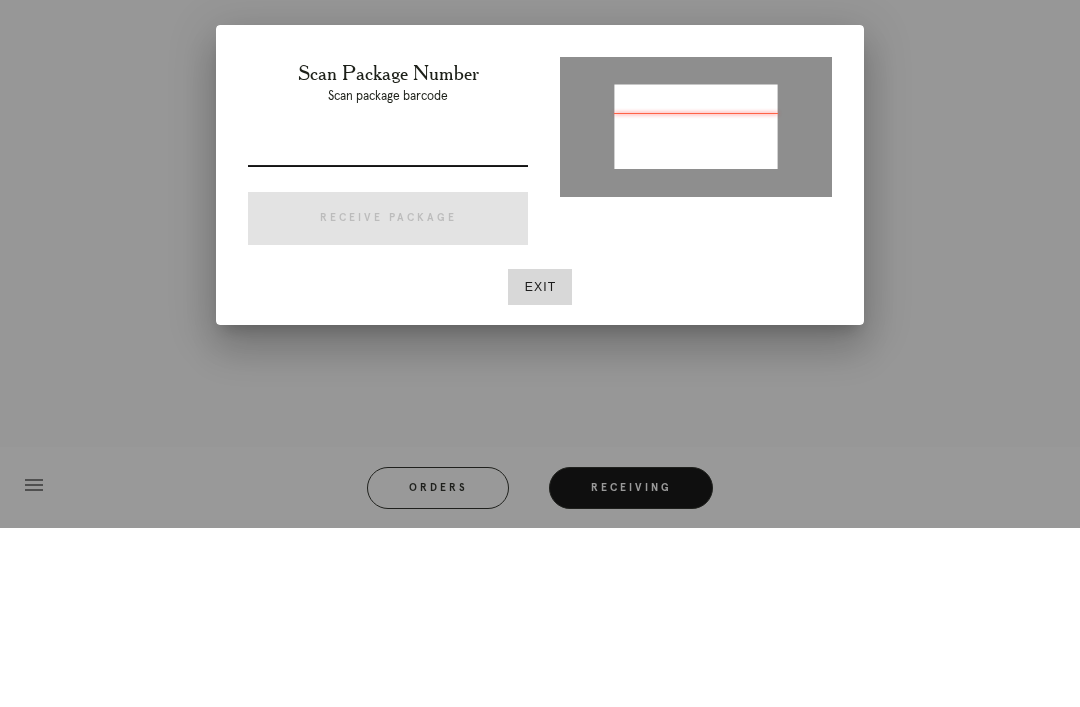 type on "P844007717731556" 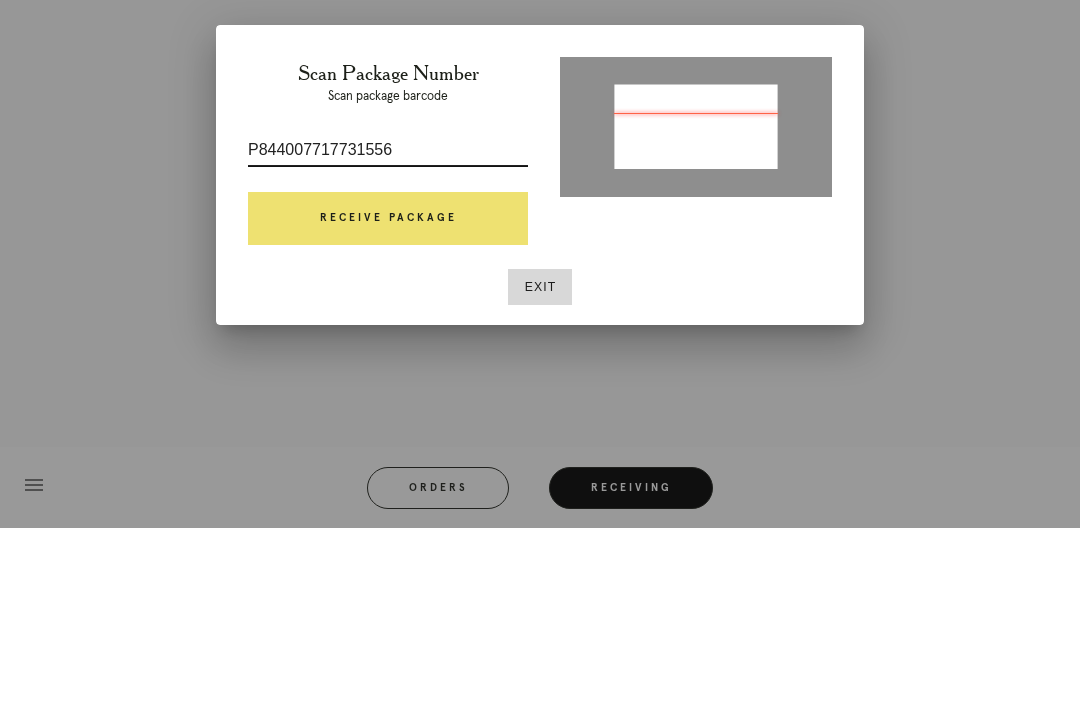click on "Receive Package" at bounding box center (388, 398) 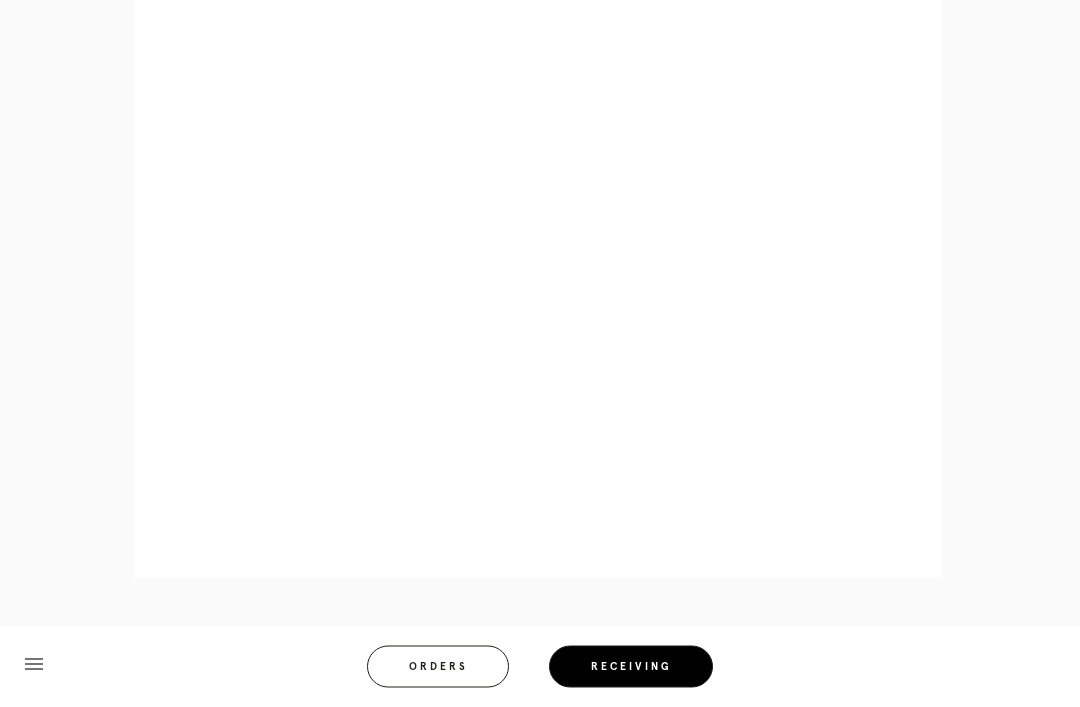 scroll, scrollTop: 858, scrollLeft: 0, axis: vertical 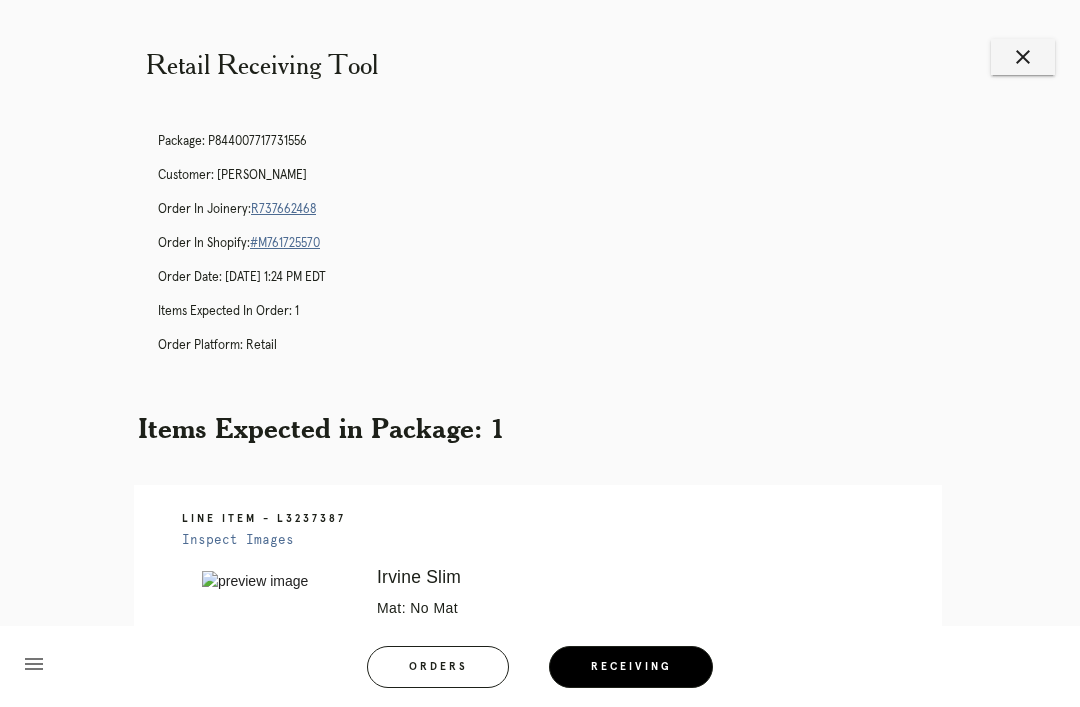 click on "close" at bounding box center [1023, 57] 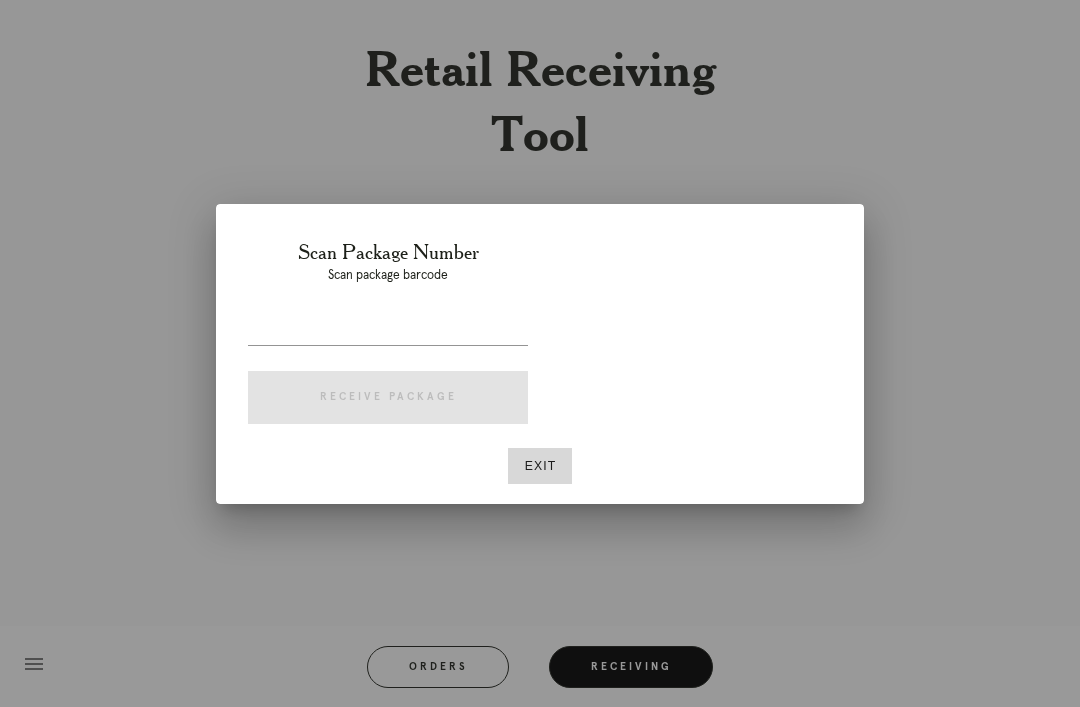 scroll, scrollTop: 0, scrollLeft: 0, axis: both 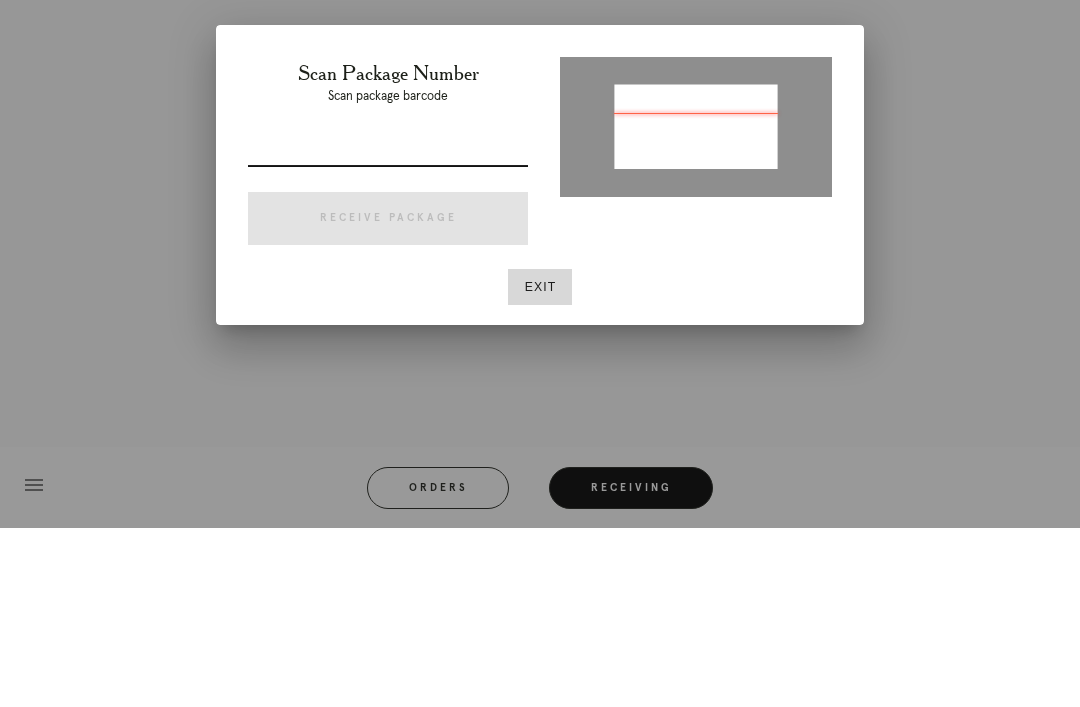 click at bounding box center [696, 304] 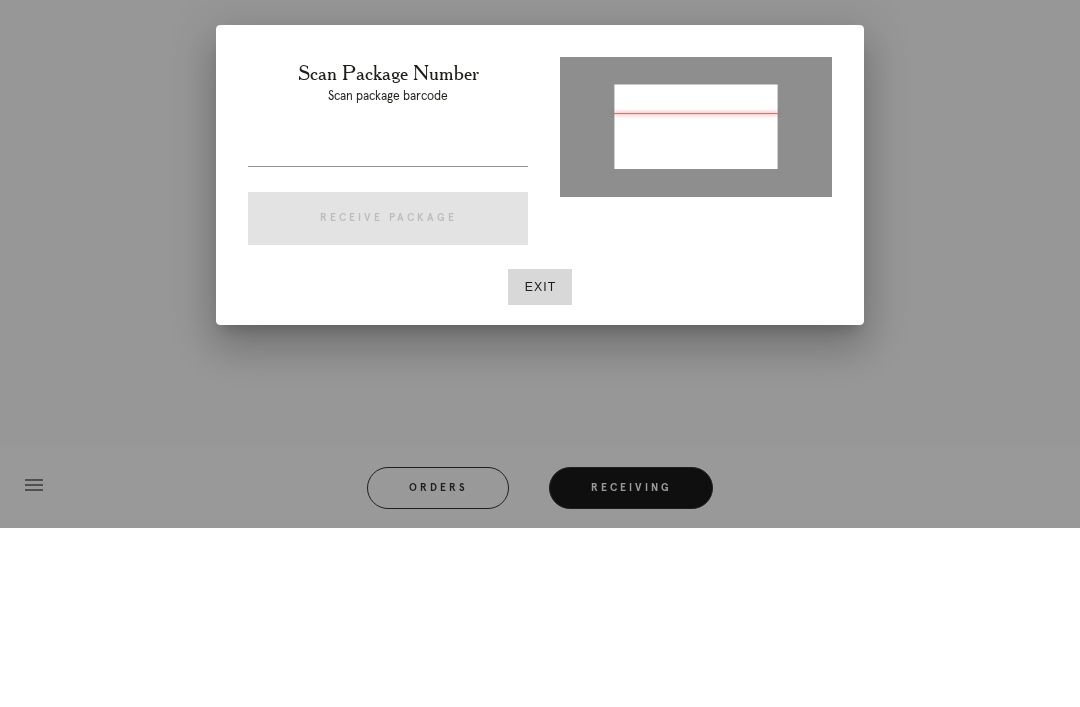scroll, scrollTop: 64, scrollLeft: 0, axis: vertical 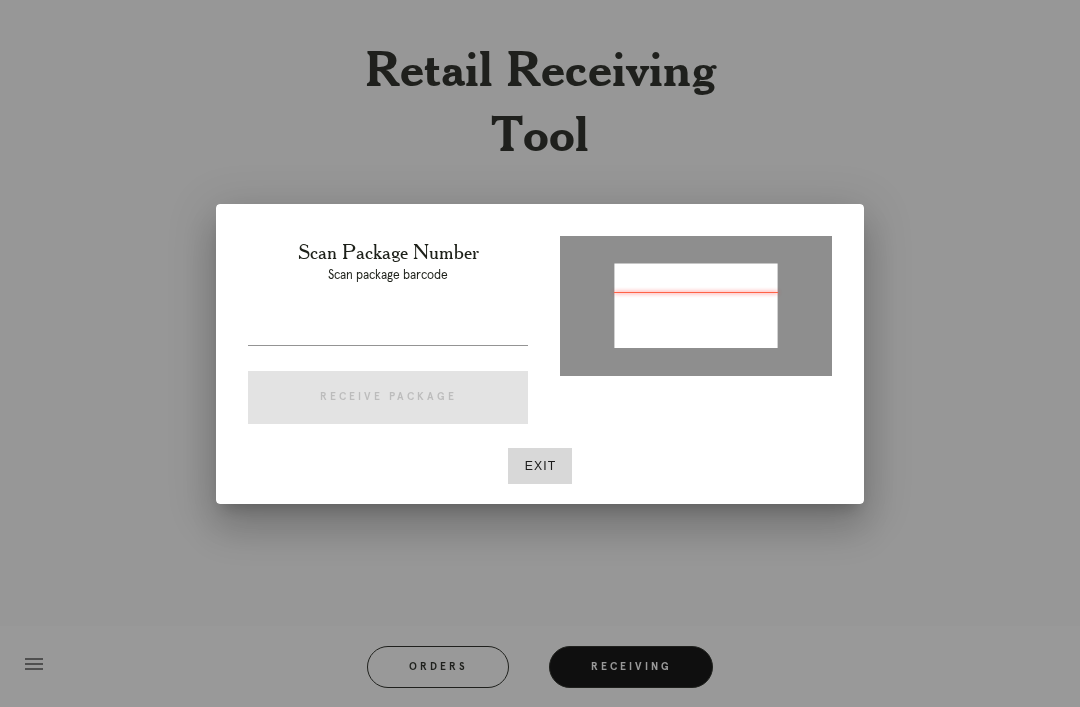 type on "P632390046723277" 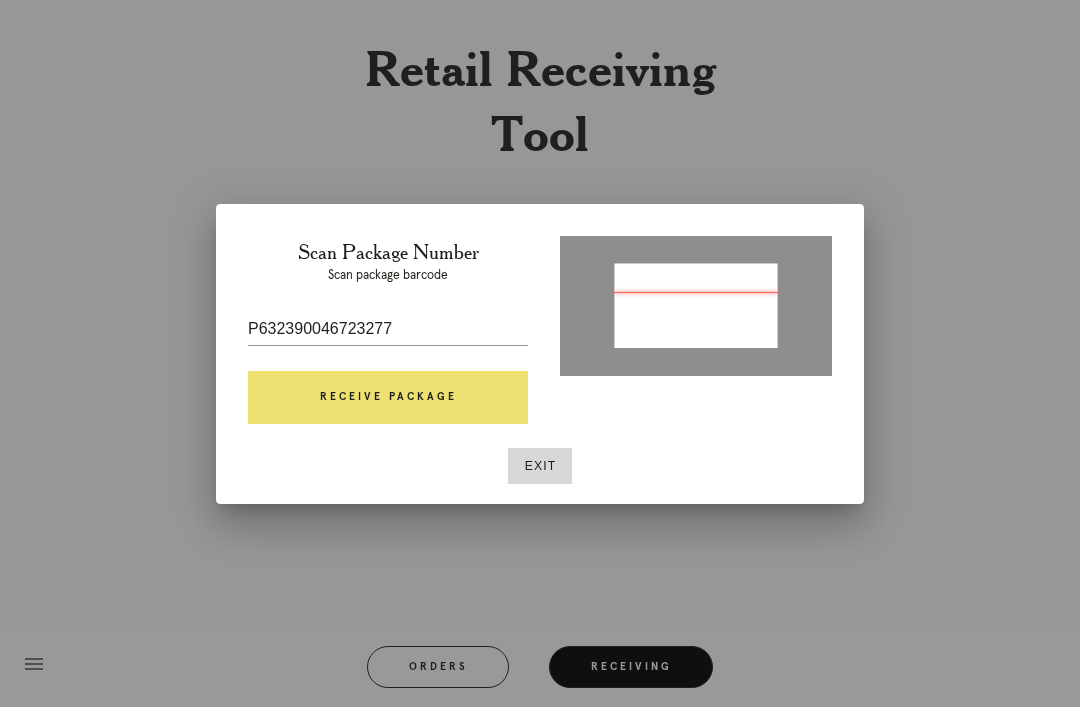 click on "Receive Package" at bounding box center [388, 398] 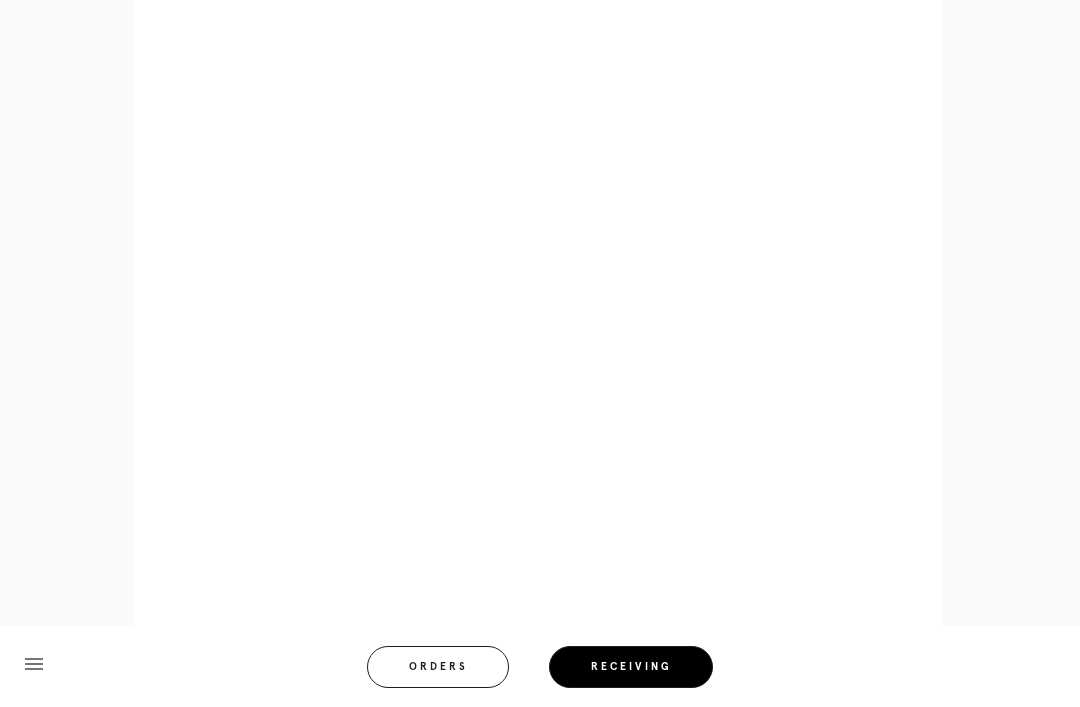 scroll, scrollTop: 910, scrollLeft: 0, axis: vertical 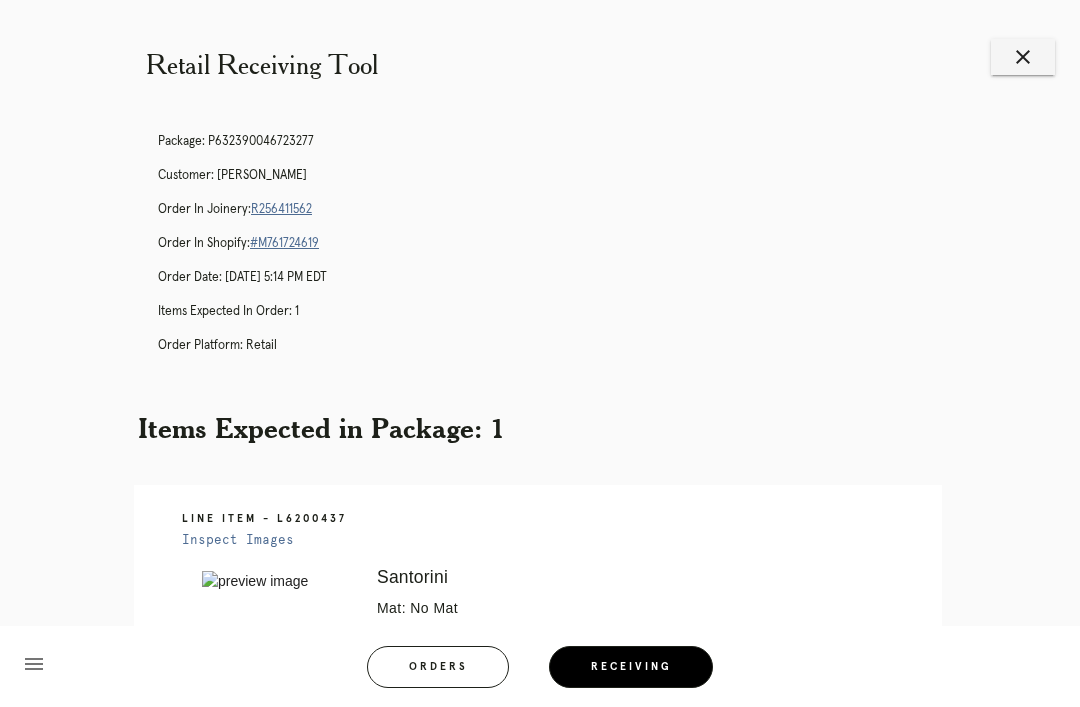 click on "close" at bounding box center [1023, 57] 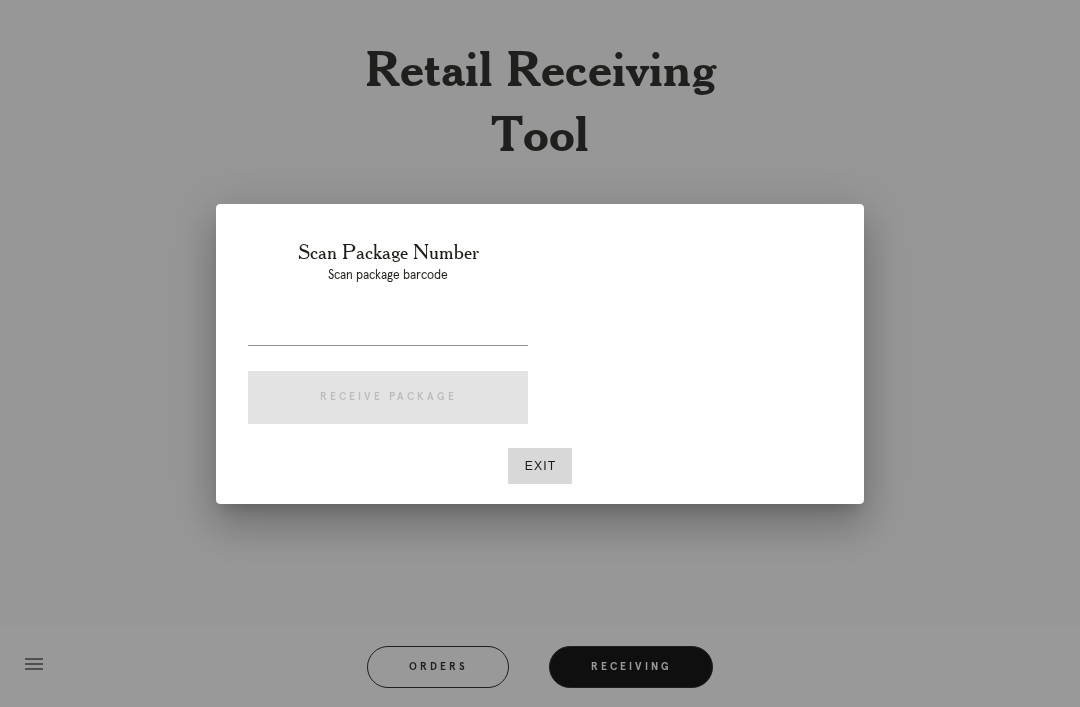 scroll, scrollTop: 0, scrollLeft: 0, axis: both 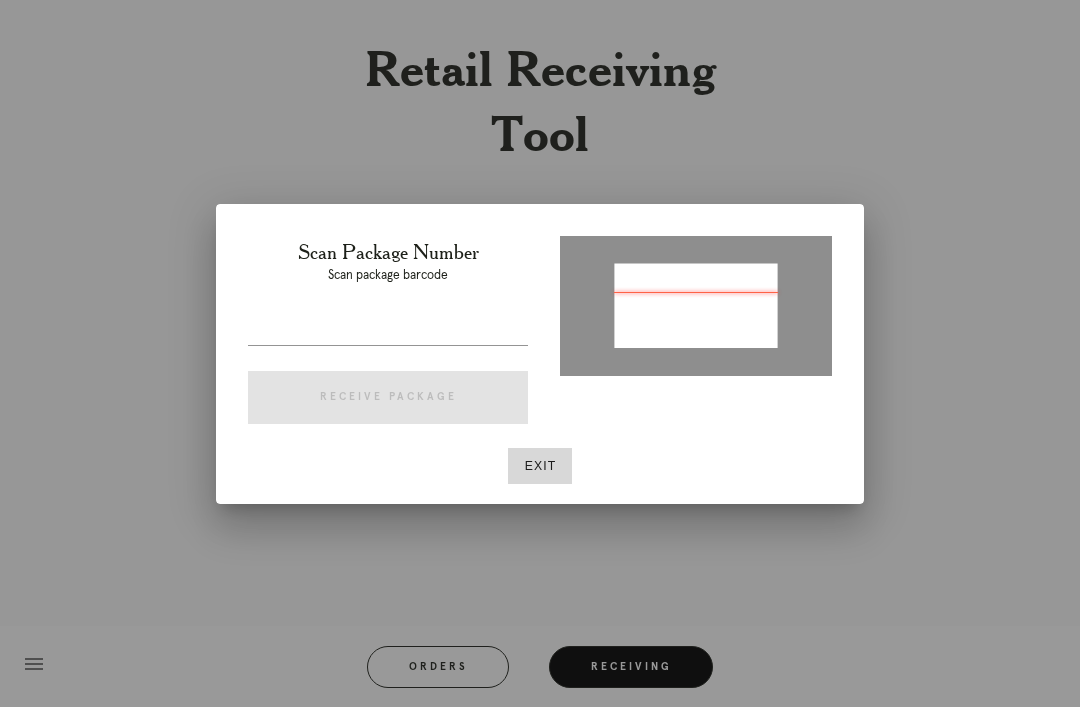 type on "P196198773037322" 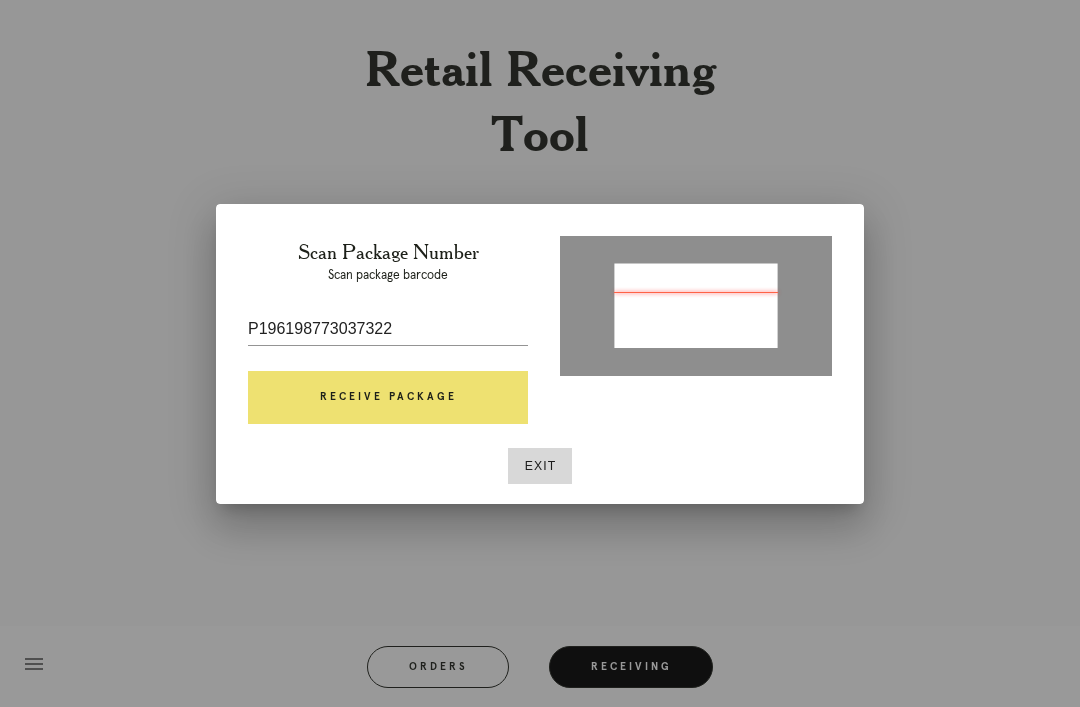 click on "Receive Package" at bounding box center [388, 398] 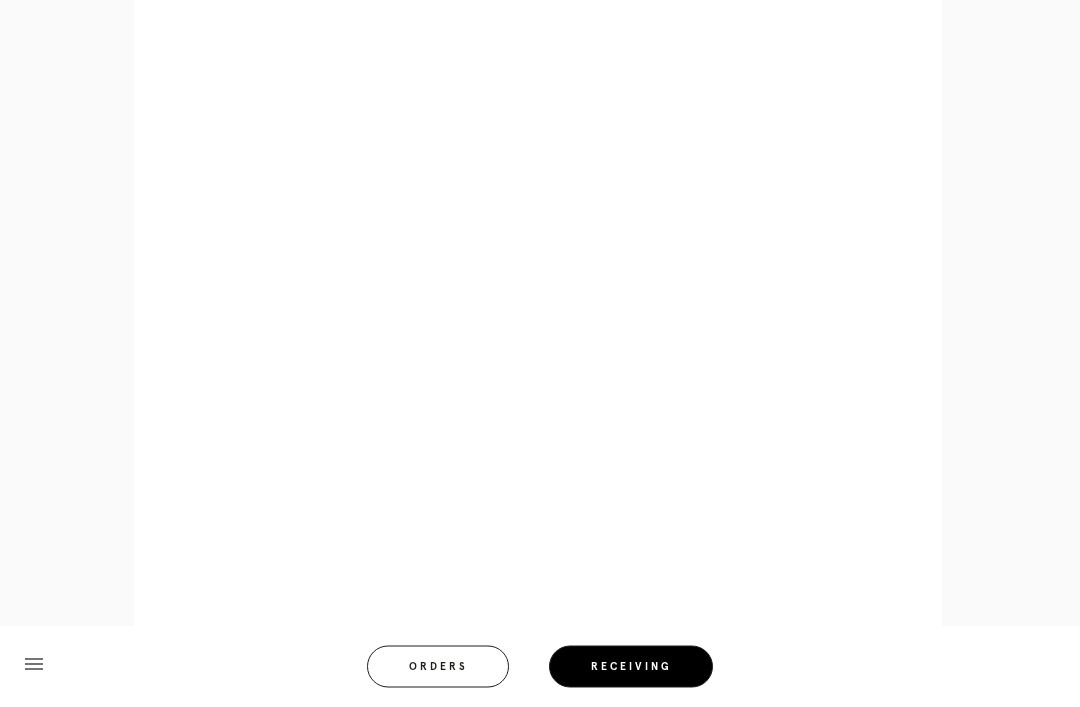 scroll, scrollTop: 1958, scrollLeft: 0, axis: vertical 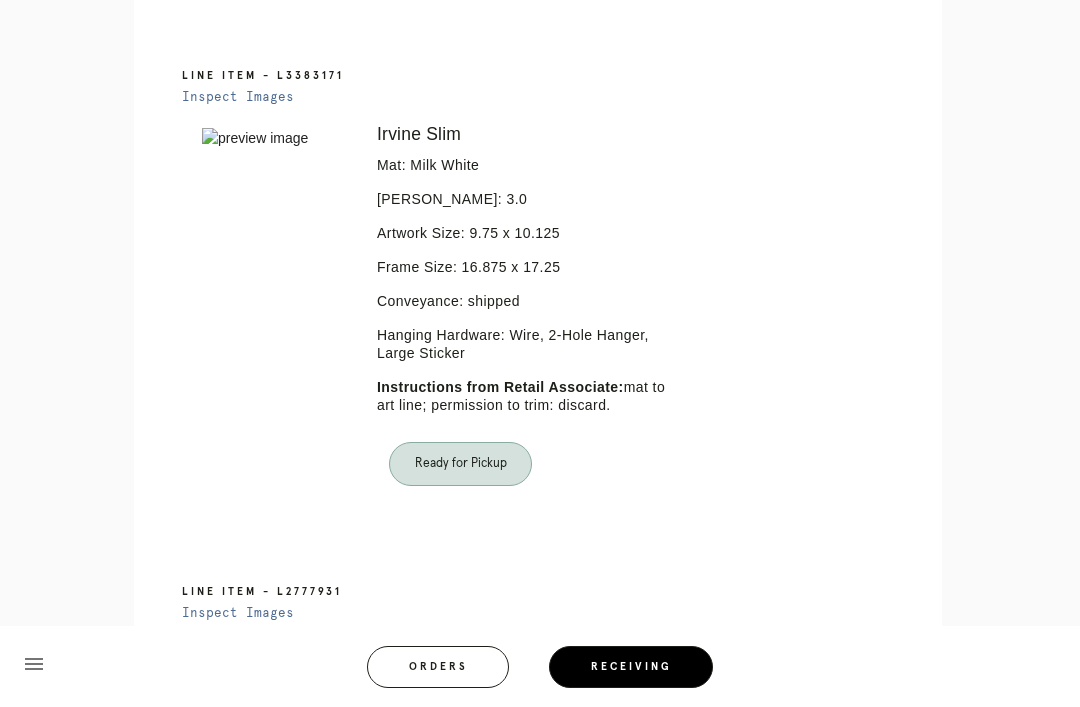 click on "Ready for Pickup" at bounding box center (525, 464) 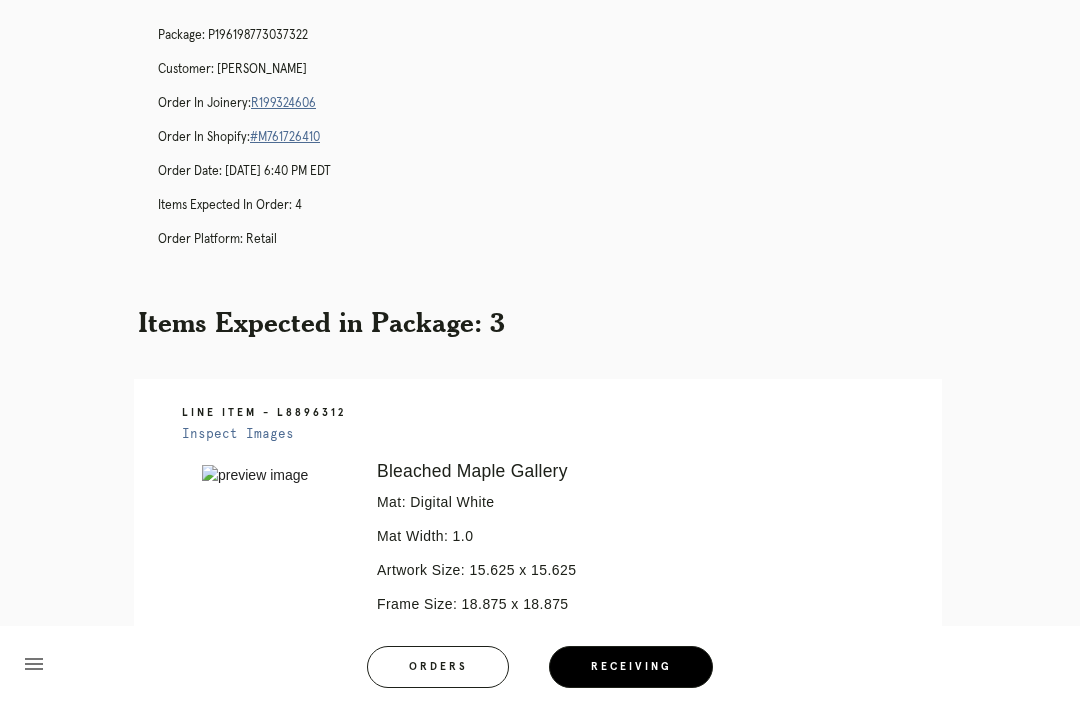 scroll, scrollTop: 0, scrollLeft: 0, axis: both 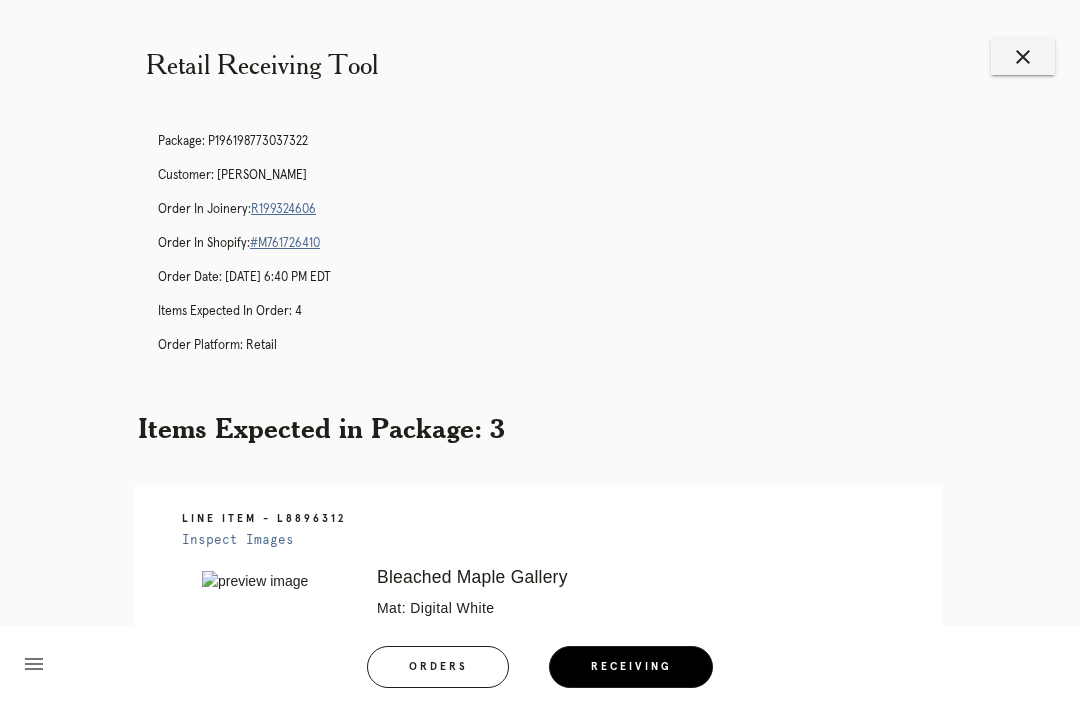 click on "close" at bounding box center (1023, 57) 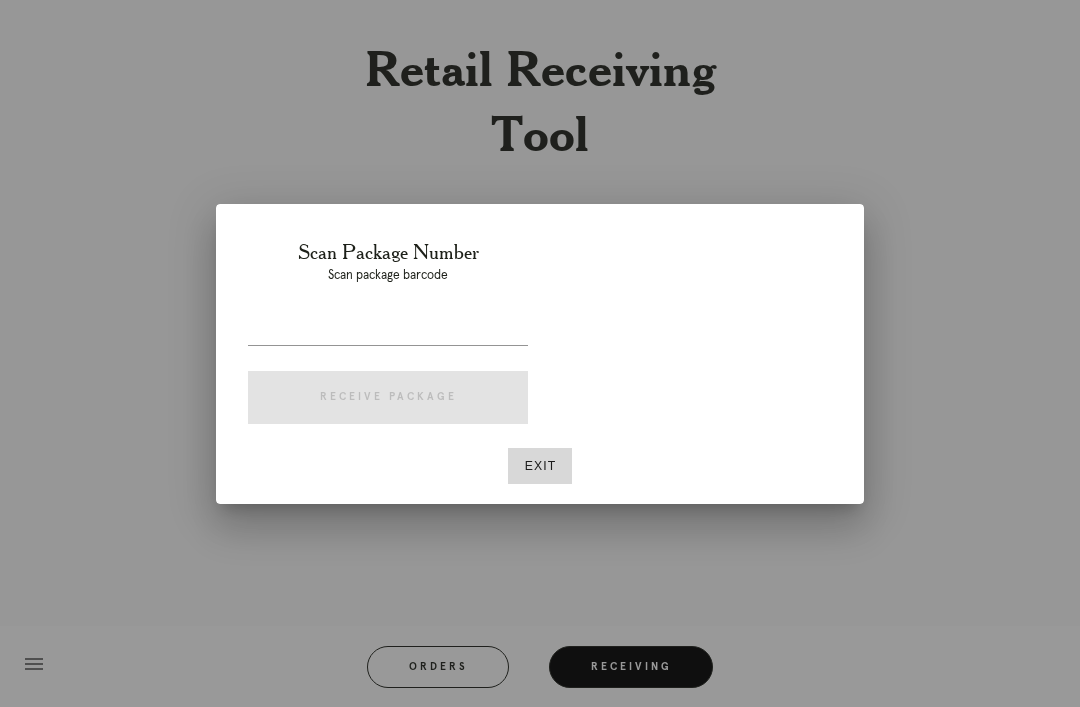 scroll, scrollTop: 0, scrollLeft: 0, axis: both 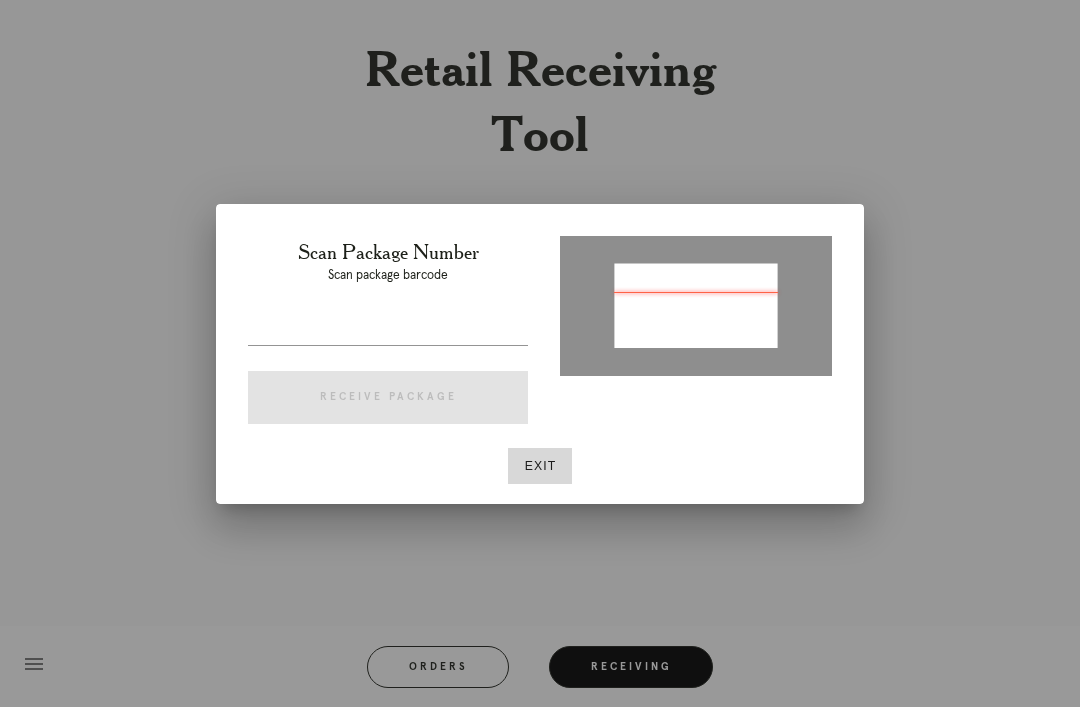 click at bounding box center (388, 334) 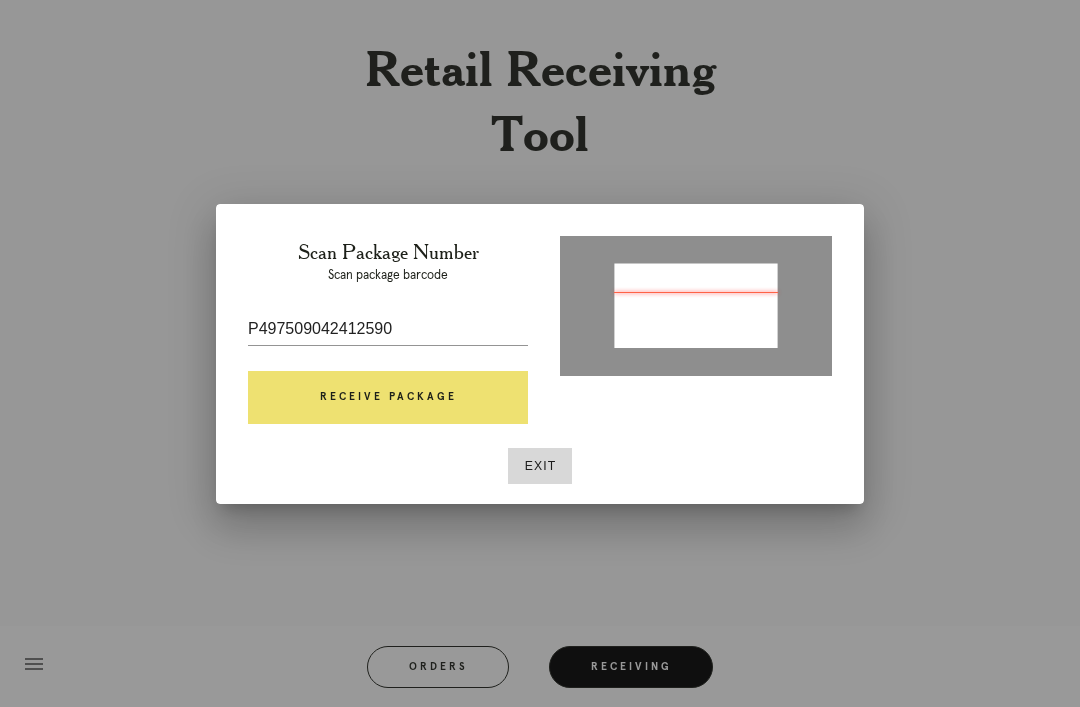 click on "Receive Package" at bounding box center (388, 398) 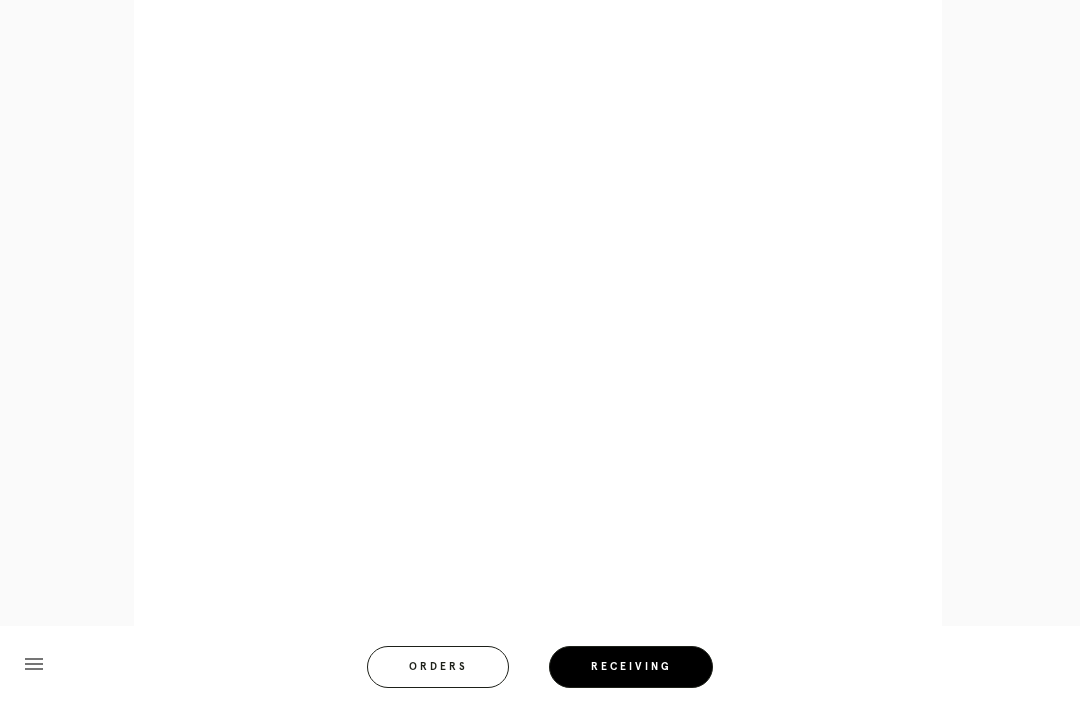 scroll, scrollTop: 1240, scrollLeft: 0, axis: vertical 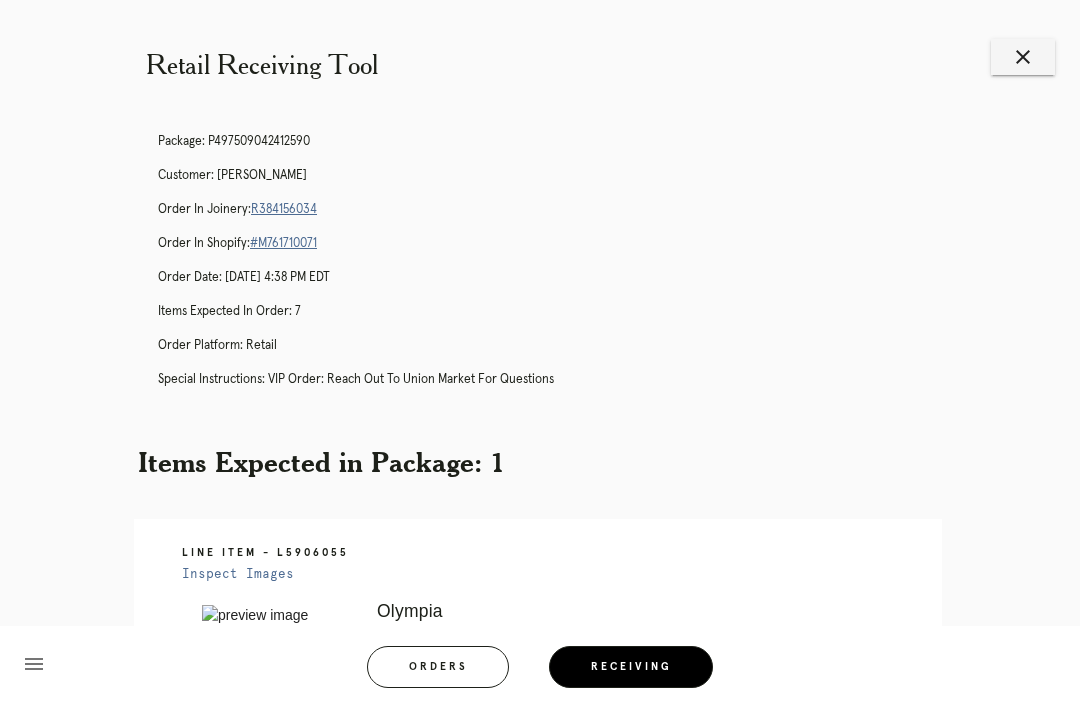 click on "close" at bounding box center [1023, 57] 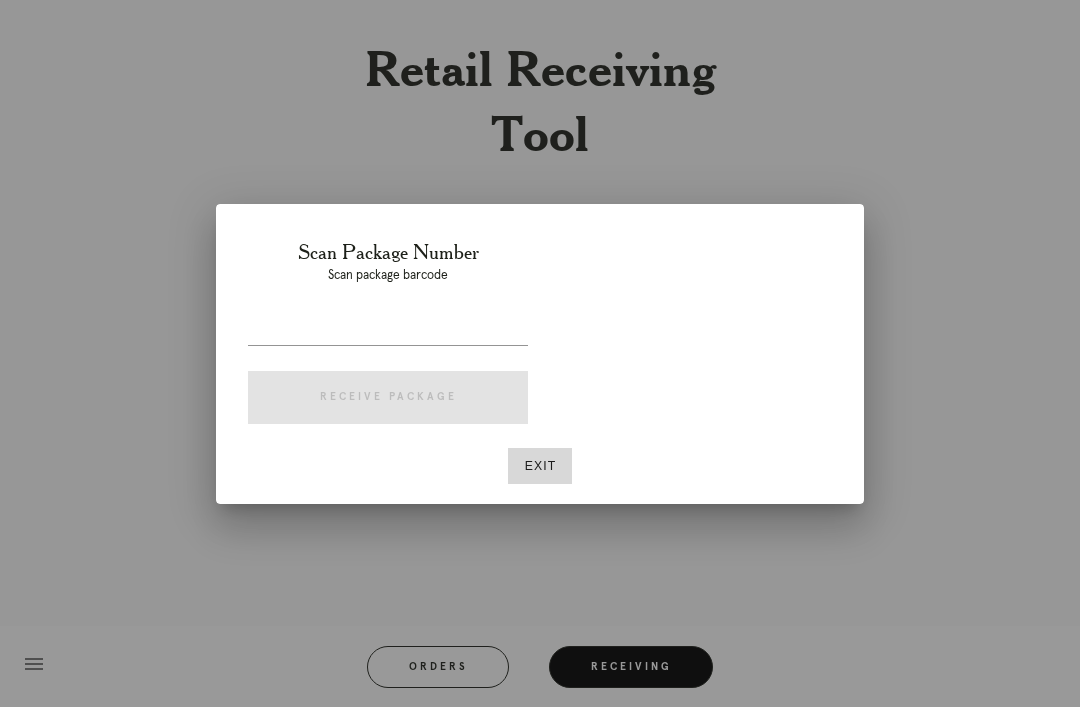 scroll, scrollTop: 0, scrollLeft: 0, axis: both 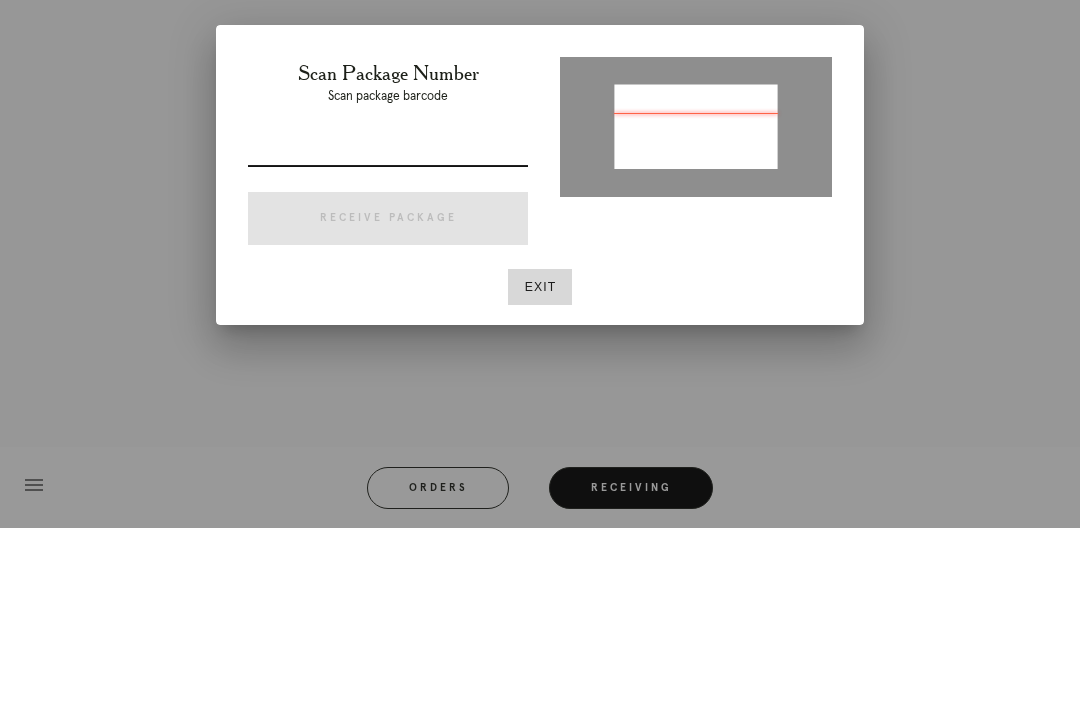 type on "P197648970374480" 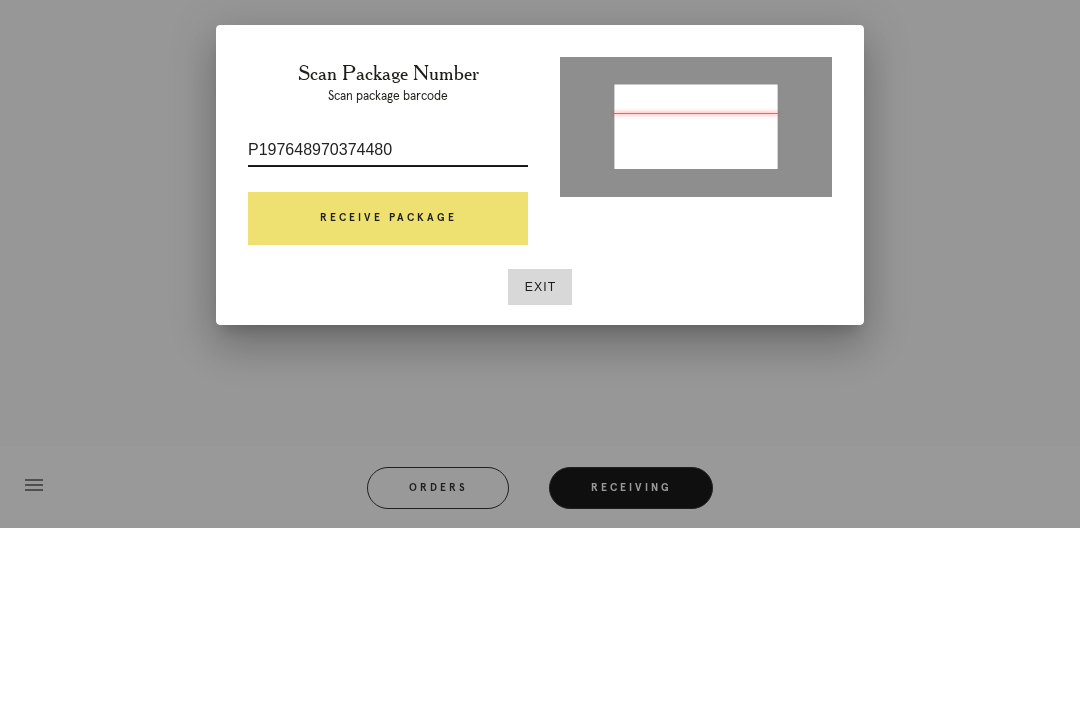click on "Receive Package" at bounding box center [388, 398] 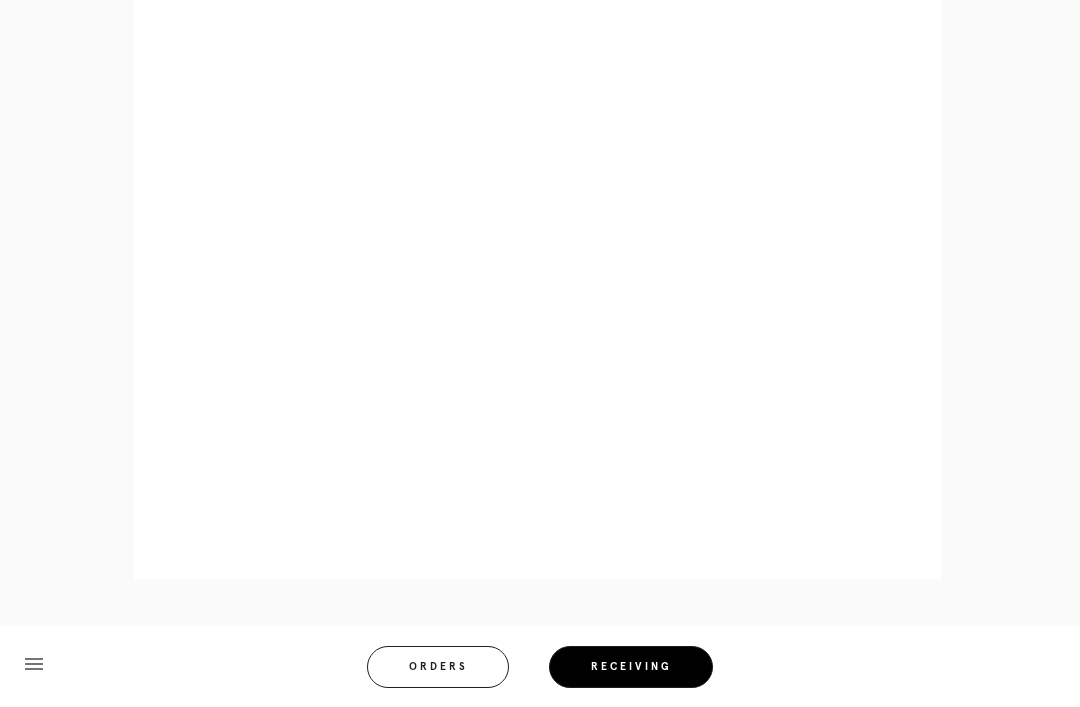 scroll, scrollTop: 1106, scrollLeft: 0, axis: vertical 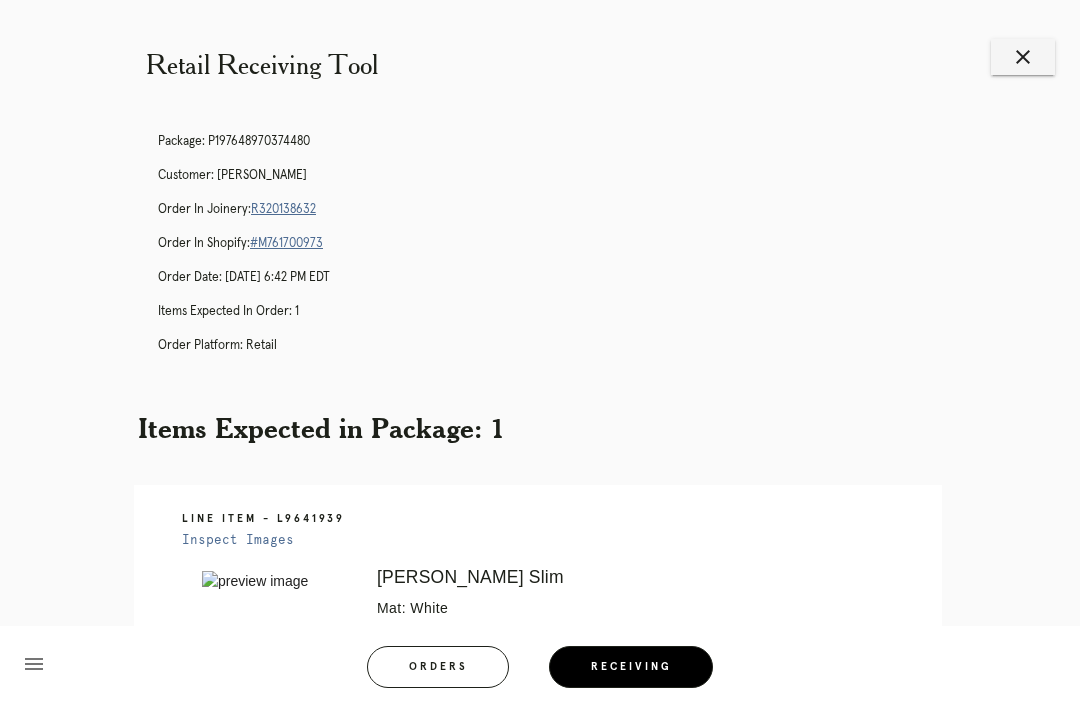 click on "close" at bounding box center [1023, 57] 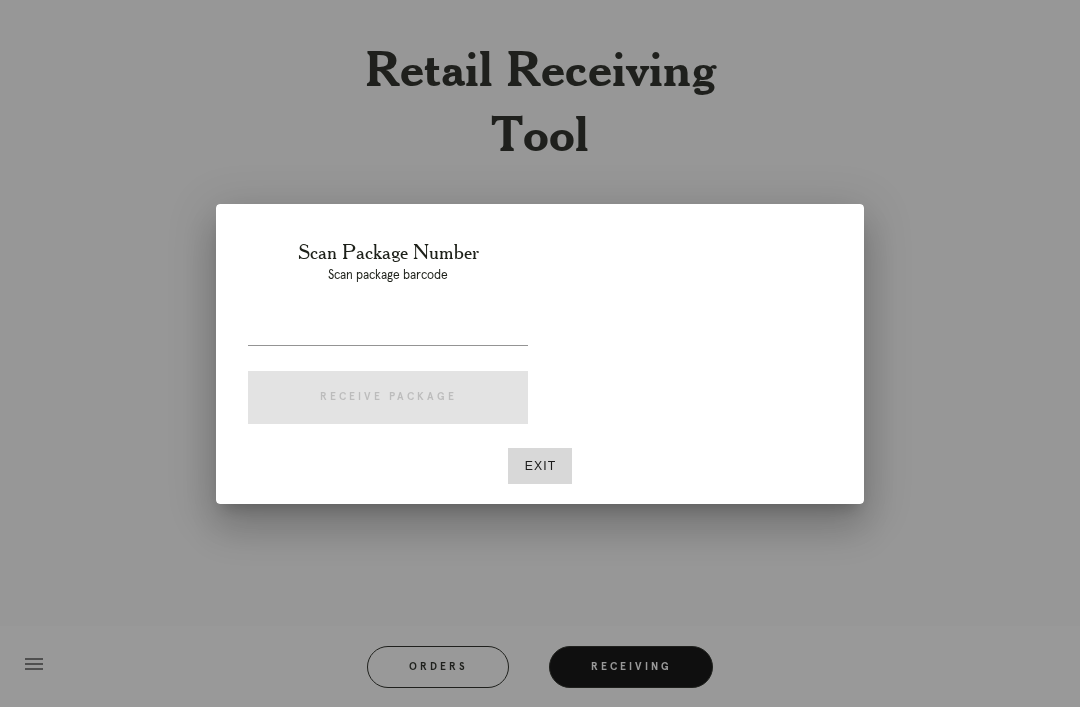 scroll, scrollTop: 0, scrollLeft: 0, axis: both 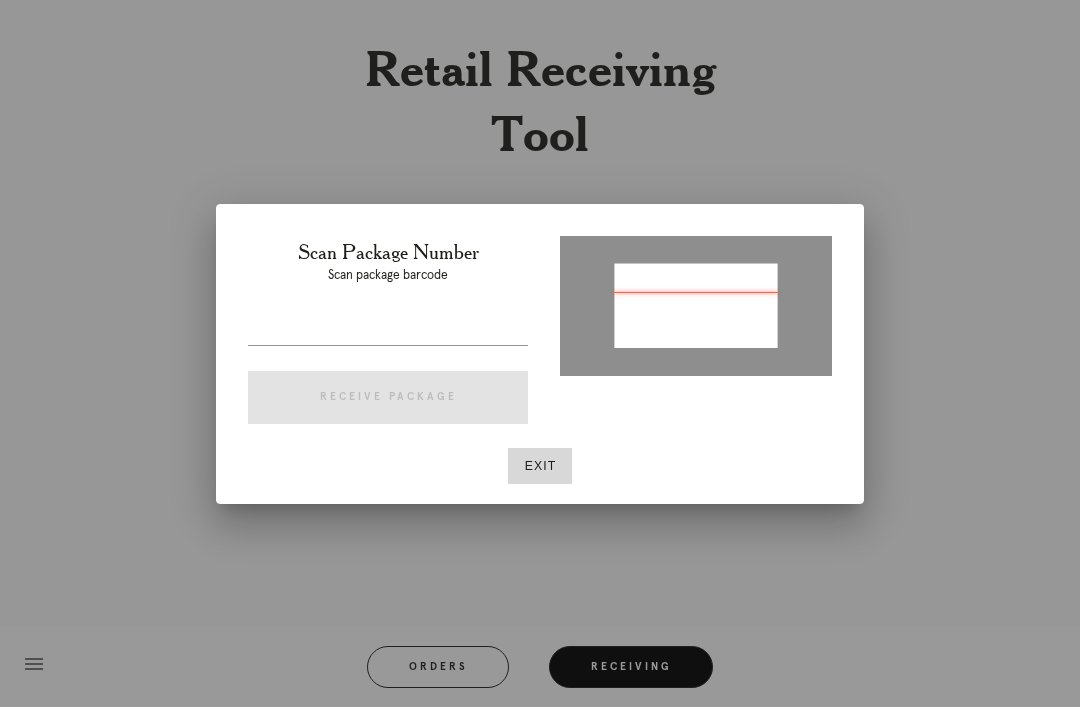 type on "P757618321365041" 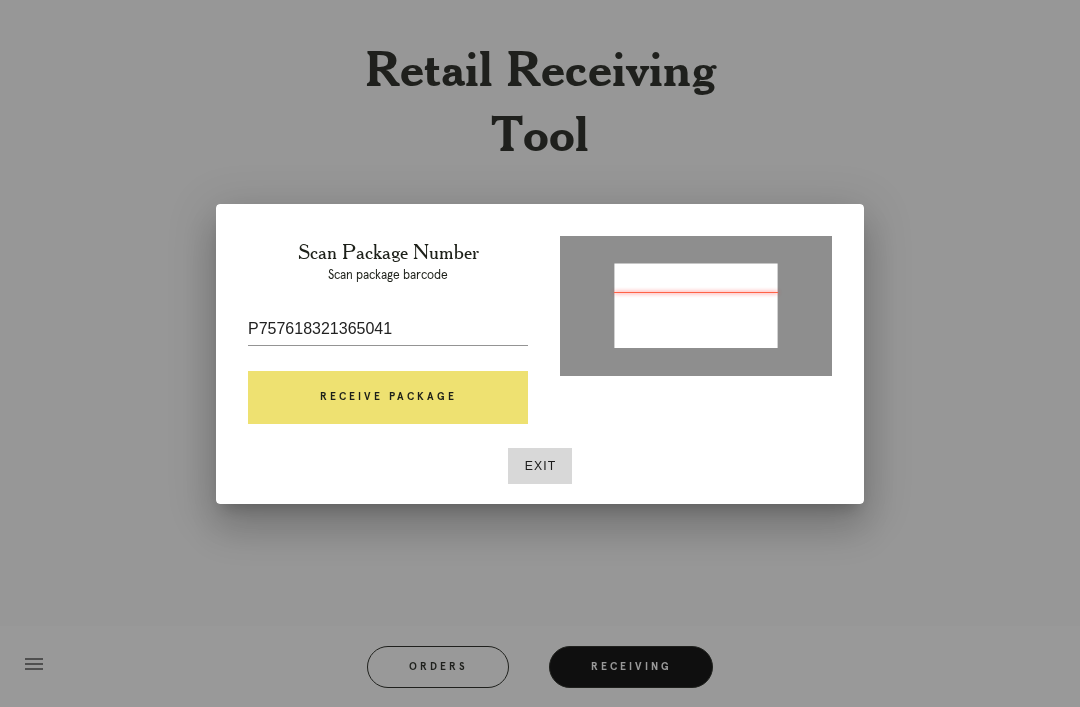 click at bounding box center (388, 360) 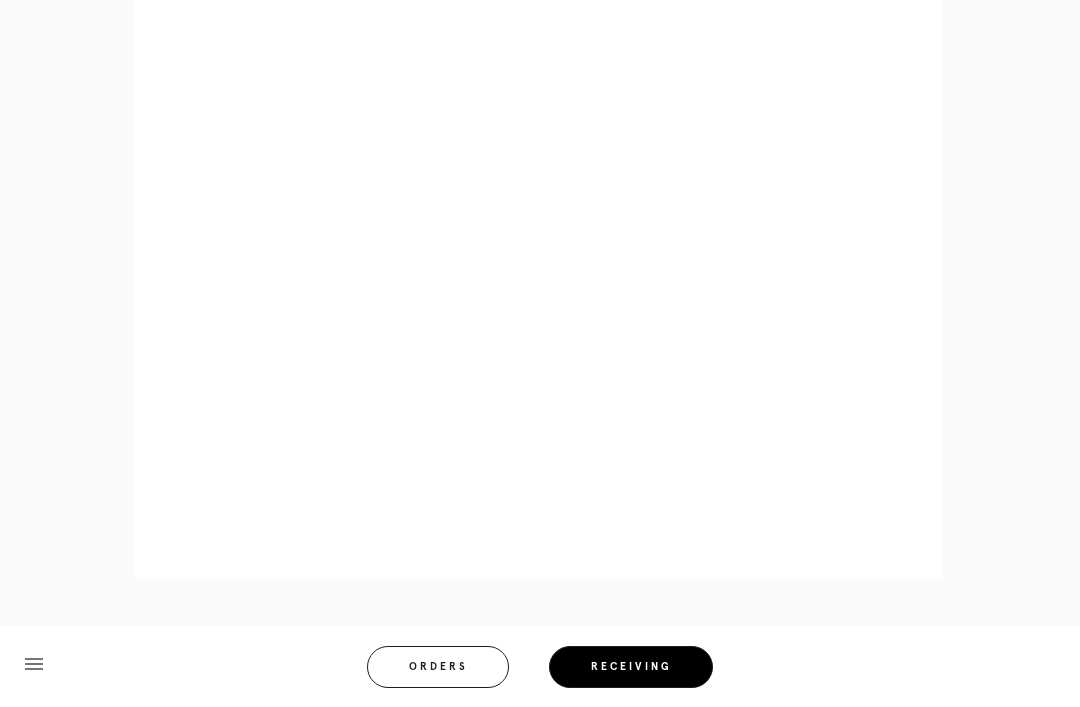 scroll, scrollTop: 1170, scrollLeft: 0, axis: vertical 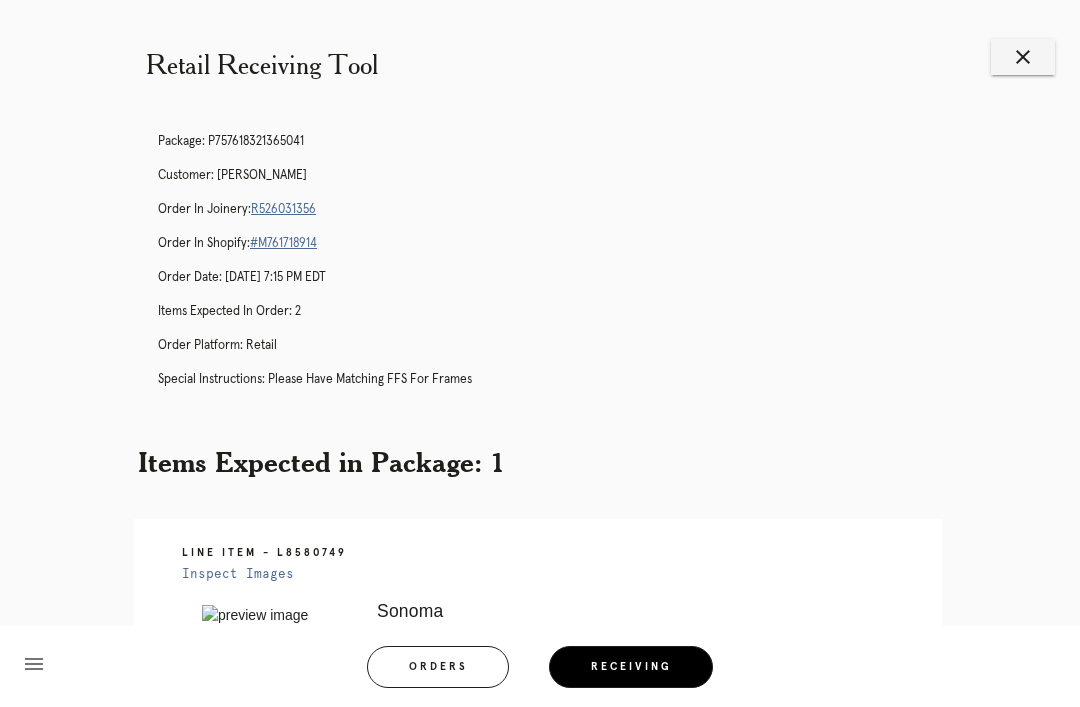 click on "close" at bounding box center (1023, 57) 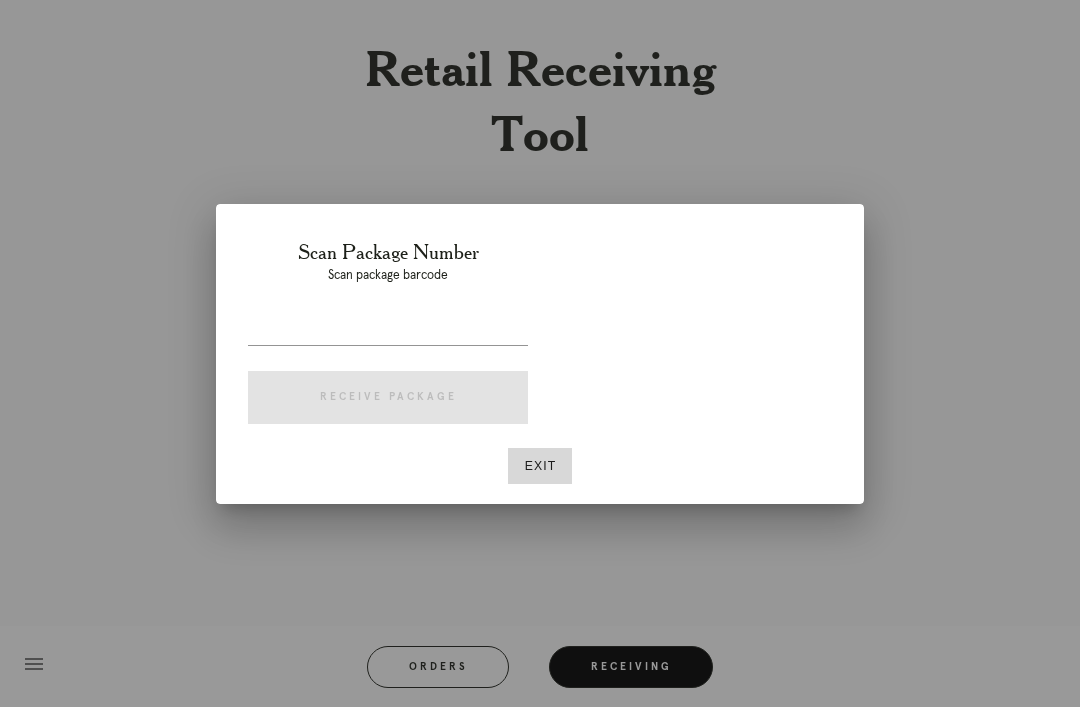 scroll, scrollTop: 0, scrollLeft: 0, axis: both 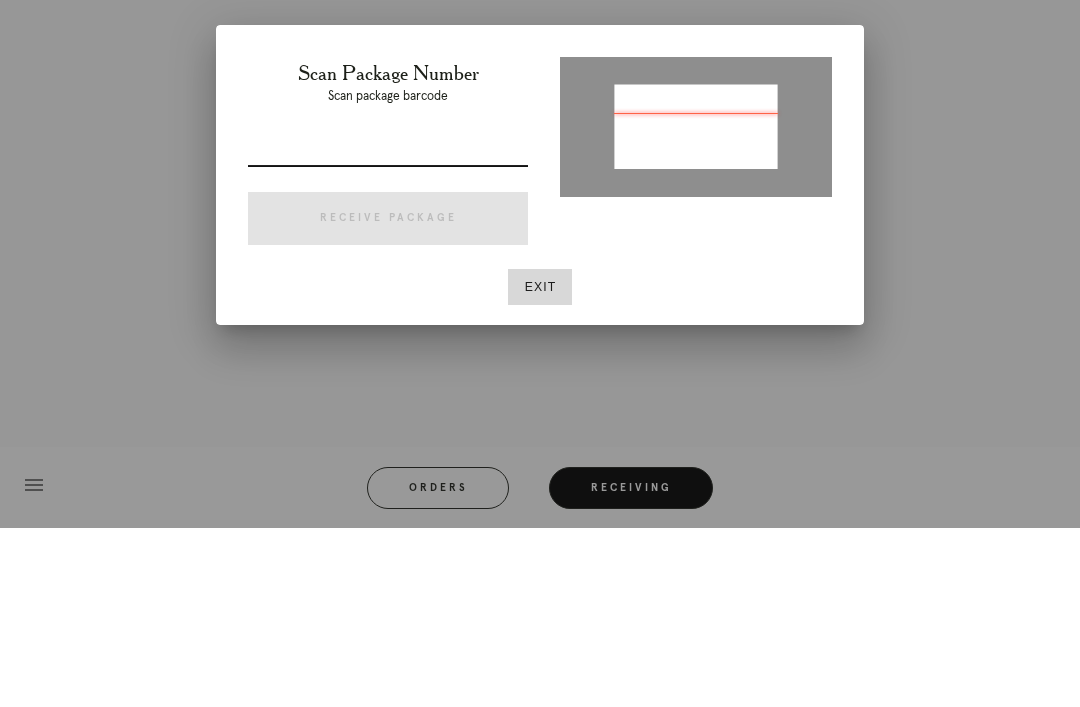 click at bounding box center [696, 304] 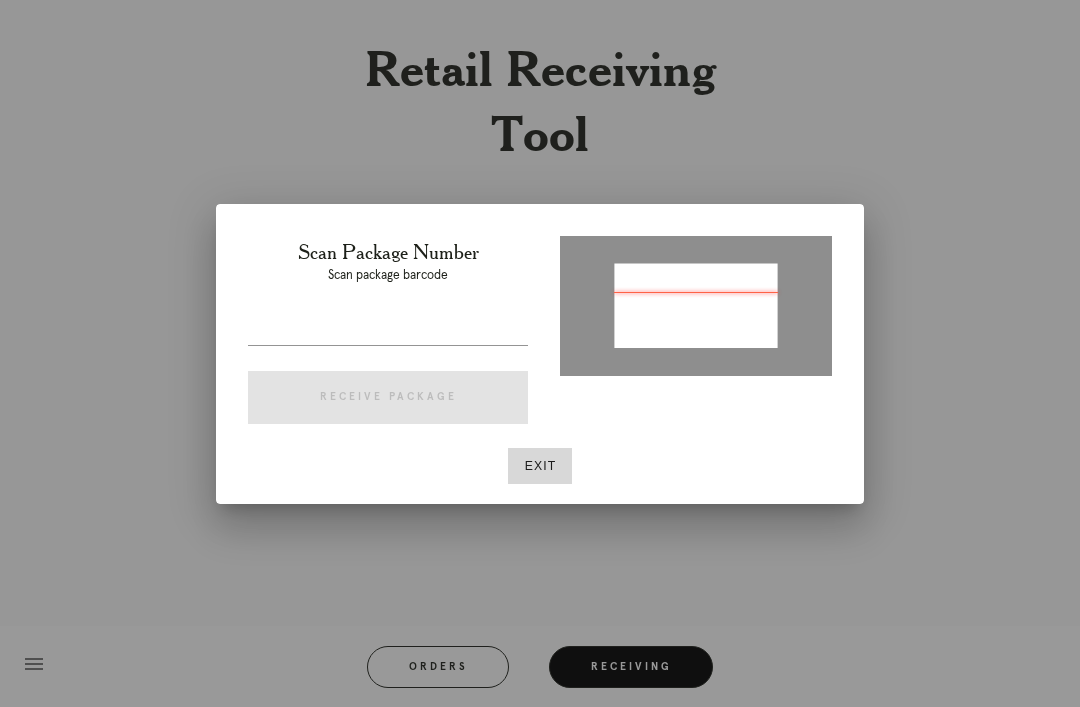 click at bounding box center [696, 304] 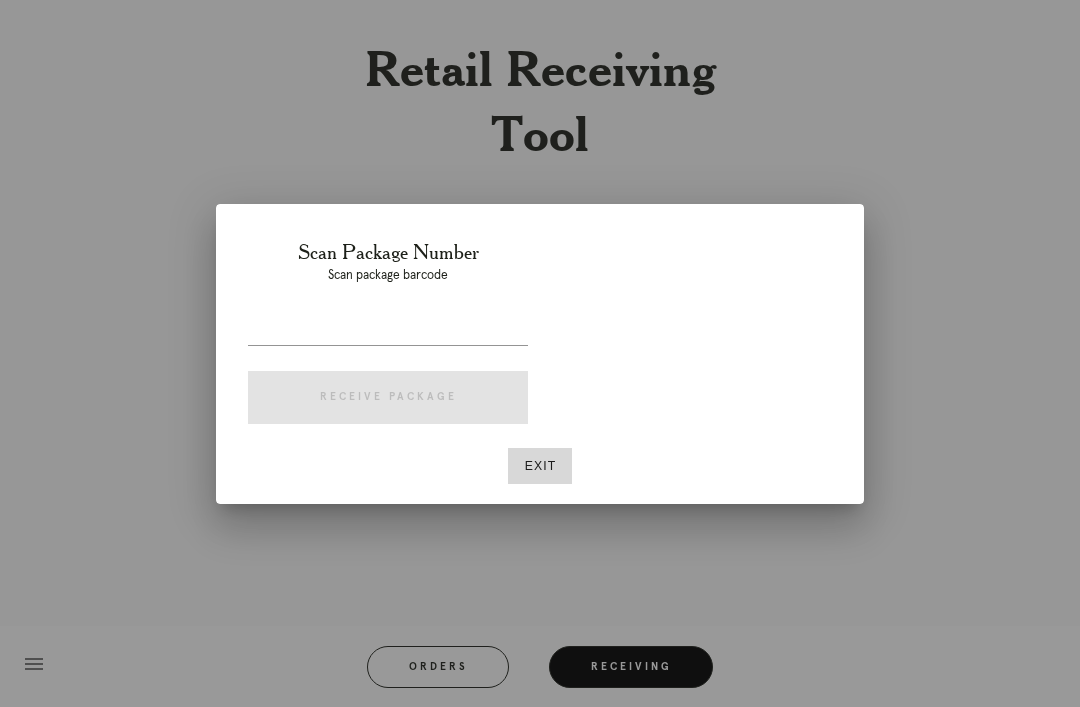 scroll, scrollTop: 64, scrollLeft: 0, axis: vertical 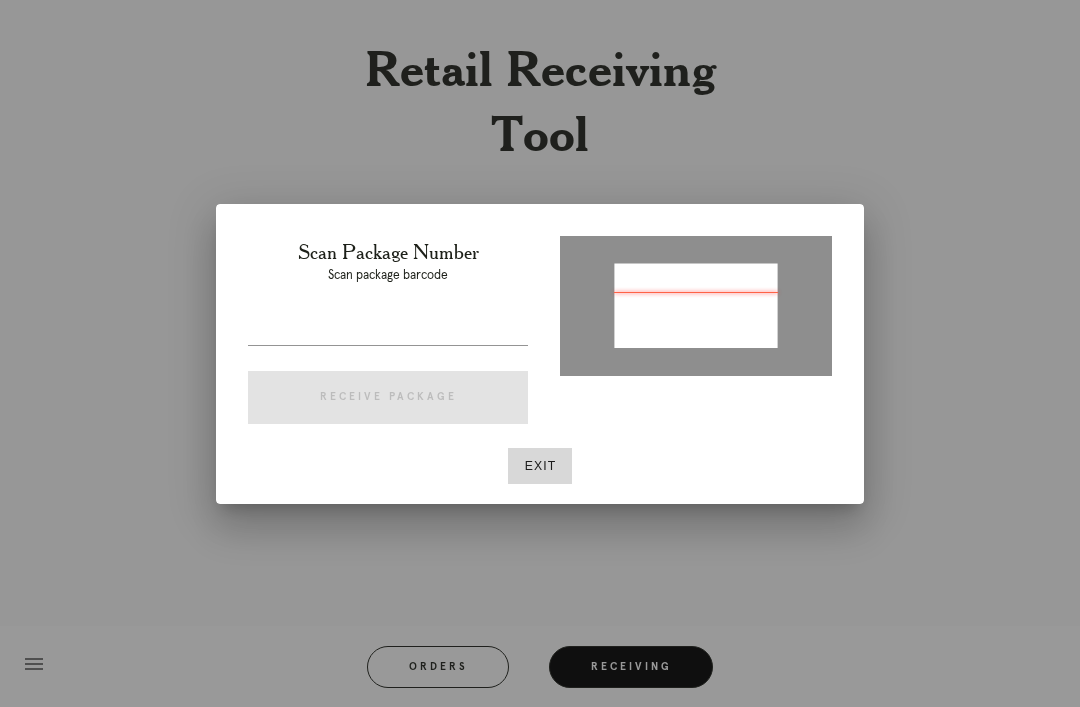 type on "01784381" 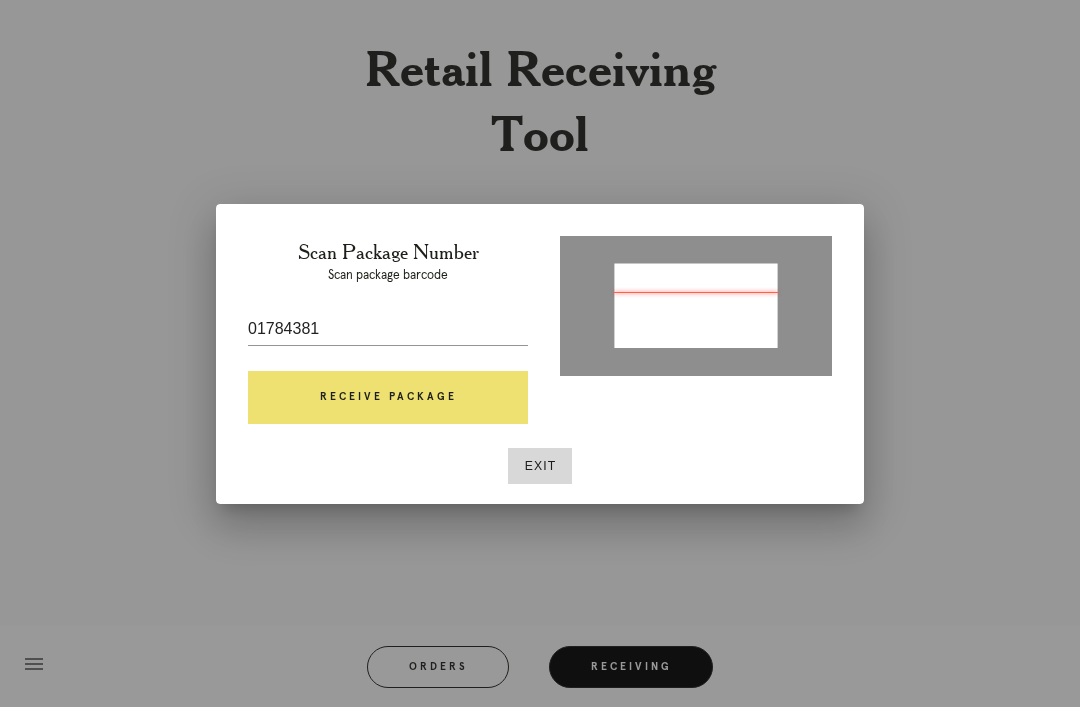 click at bounding box center [696, 307] 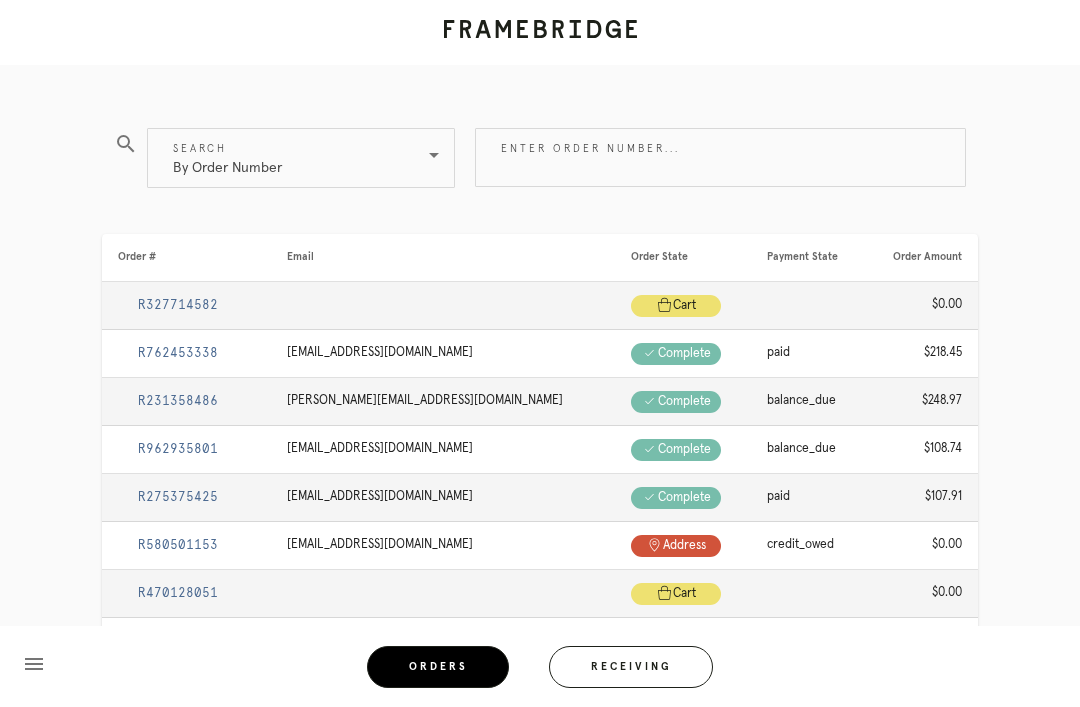 click on "Receiving" at bounding box center [631, 667] 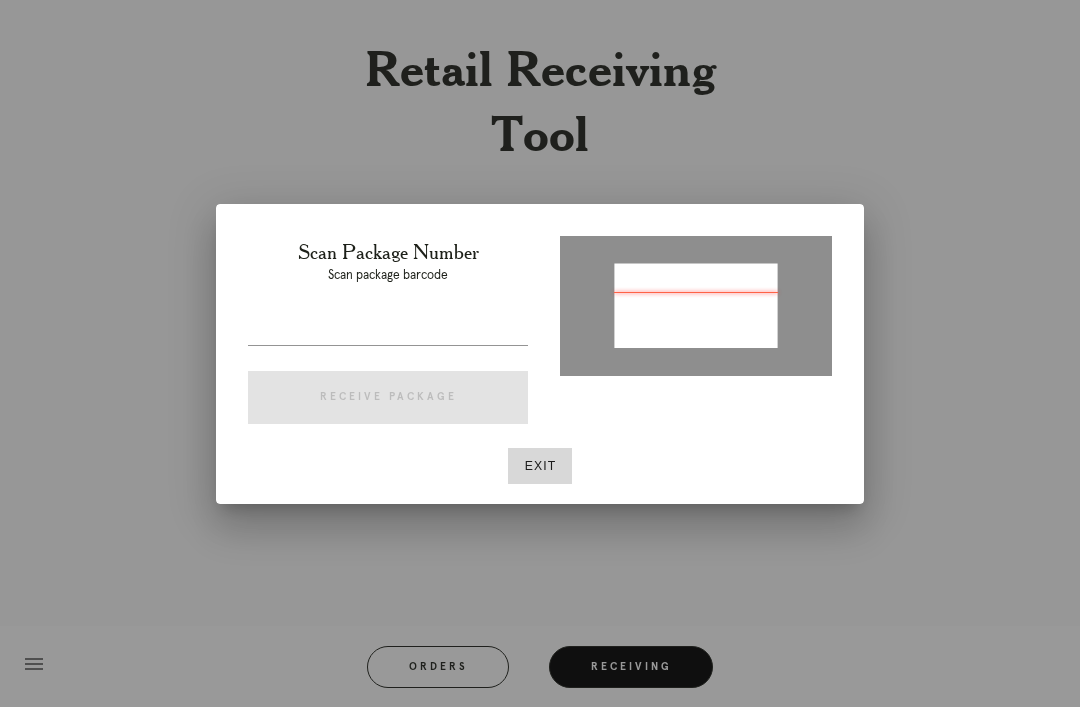 click at bounding box center (696, 304) 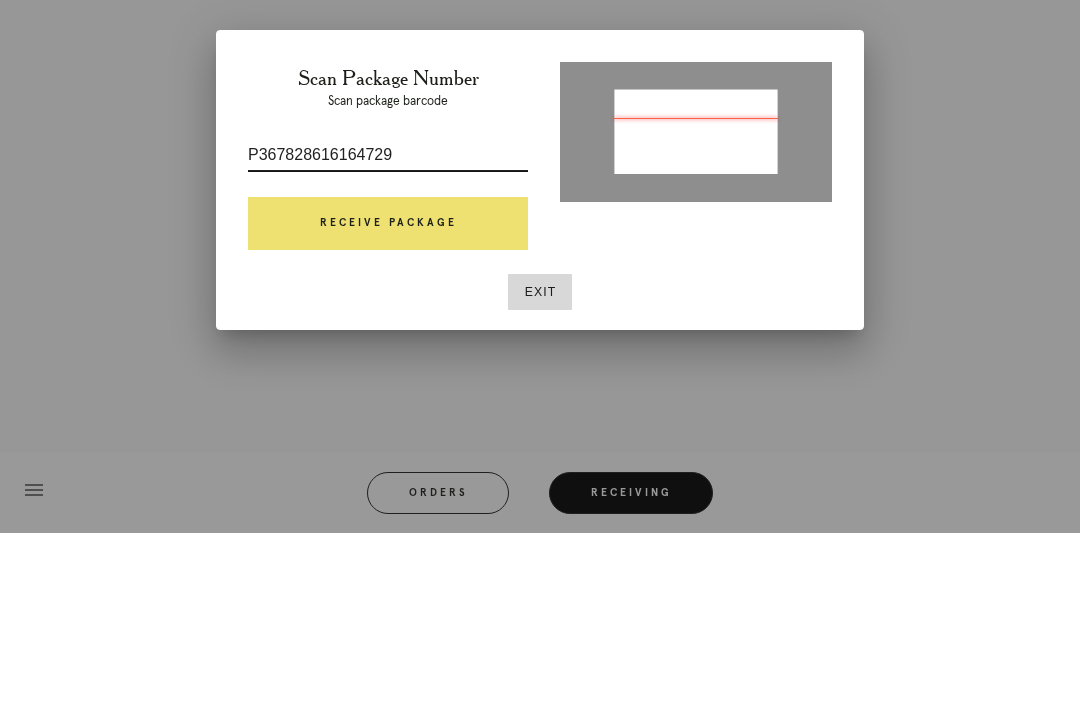type on "P367828616164729" 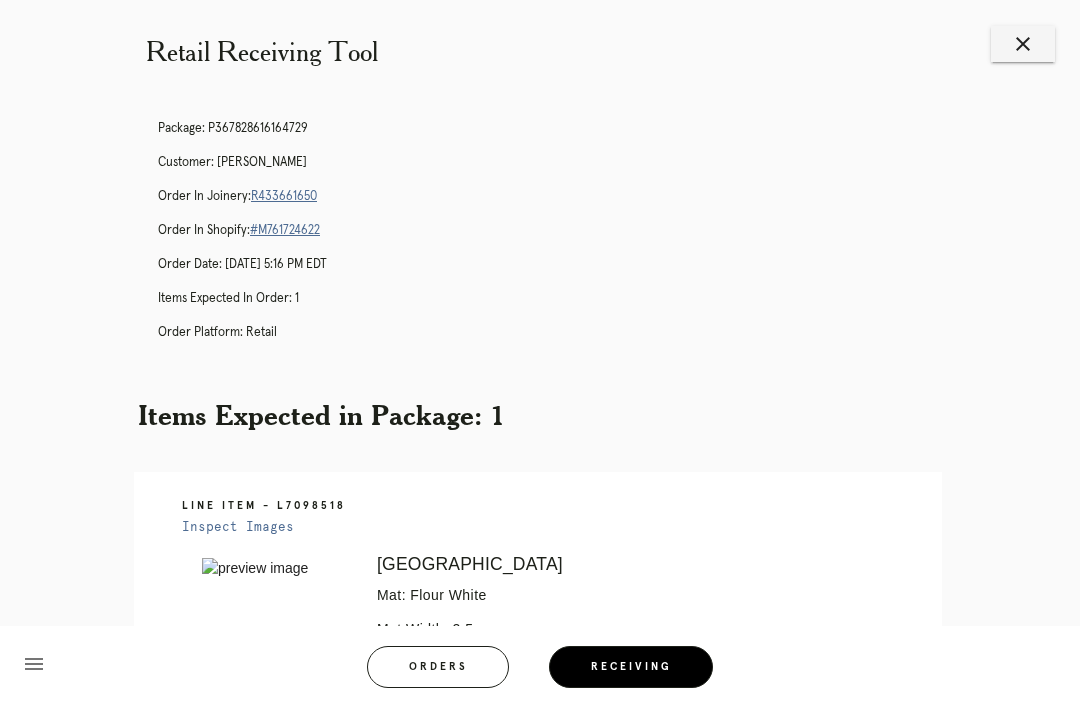 scroll, scrollTop: 0, scrollLeft: 0, axis: both 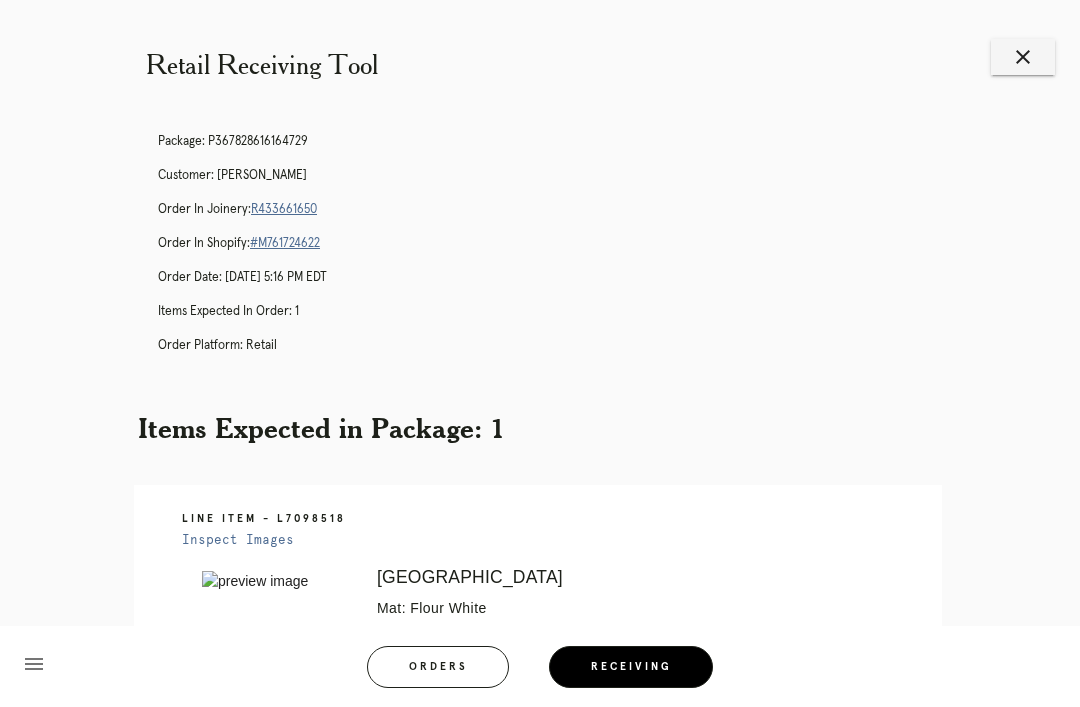 click on "R433661650" at bounding box center (284, 209) 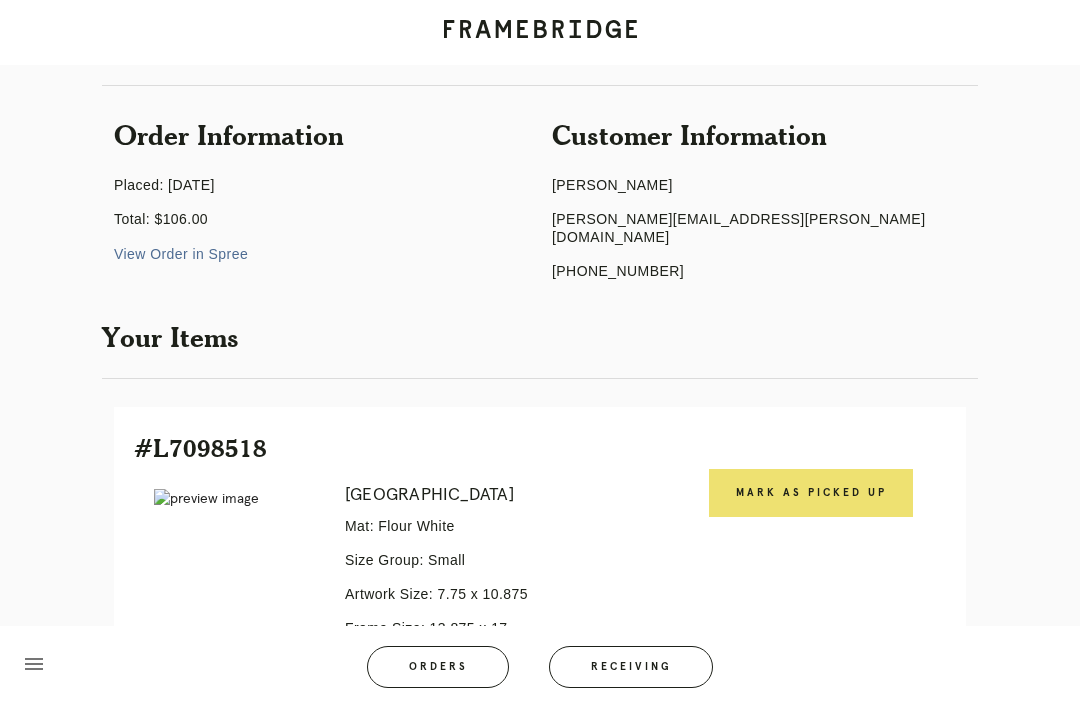 scroll, scrollTop: 311, scrollLeft: 0, axis: vertical 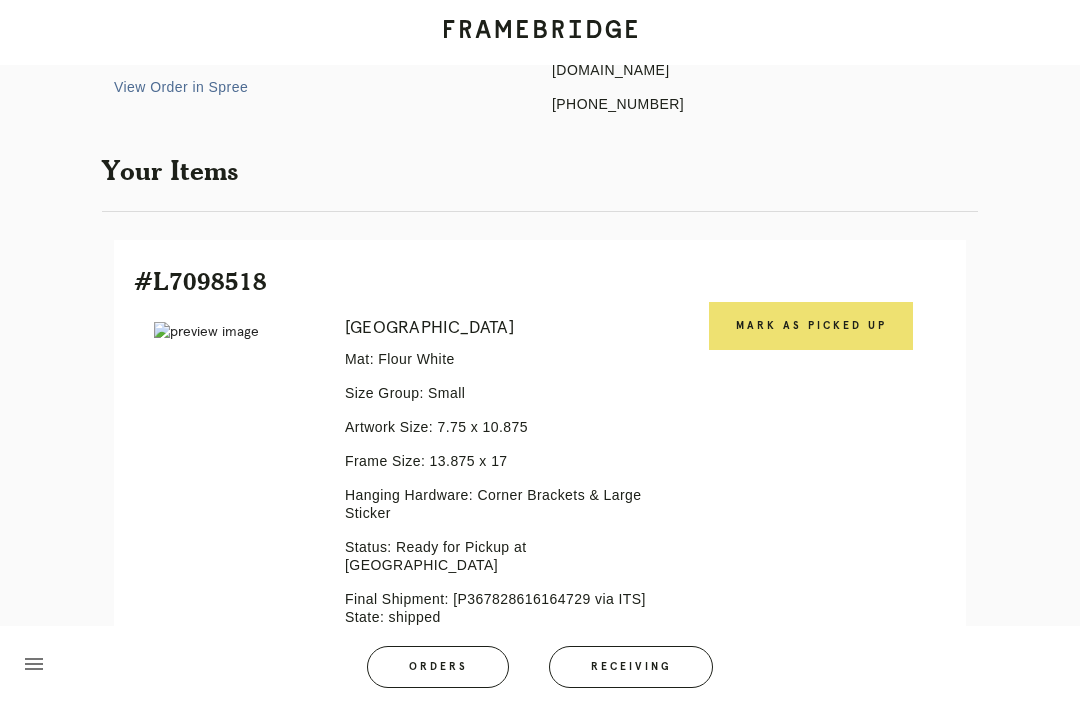 click on "Mark as Picked Up" at bounding box center (811, 326) 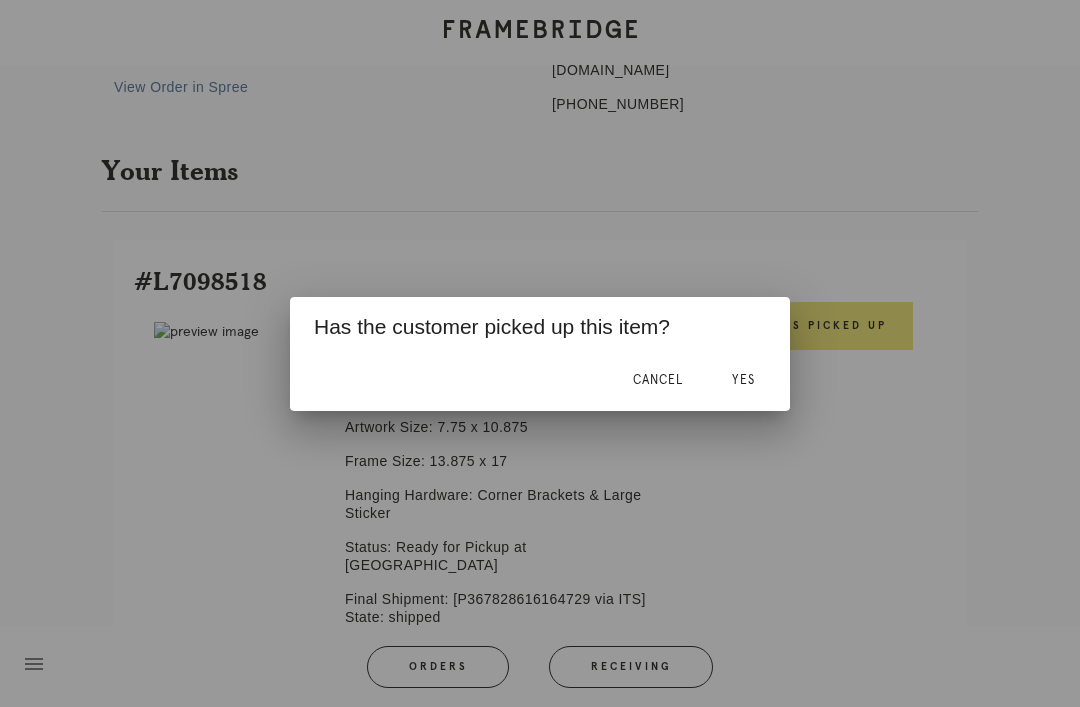 click on "Yes" at bounding box center [743, 380] 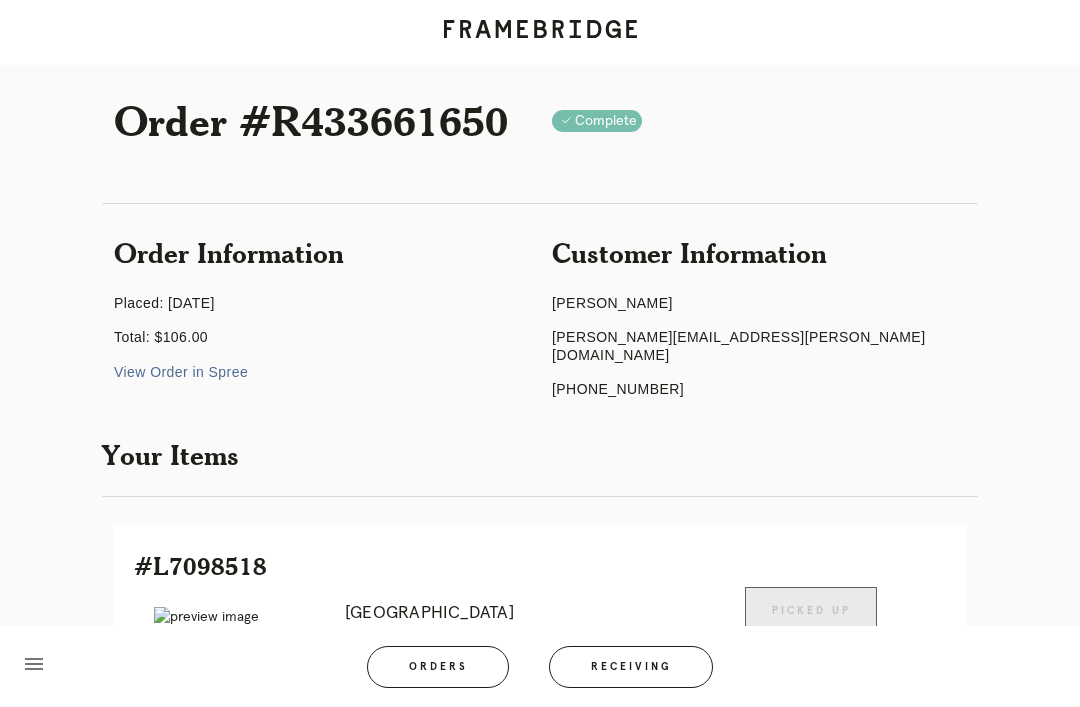 scroll, scrollTop: 0, scrollLeft: 0, axis: both 